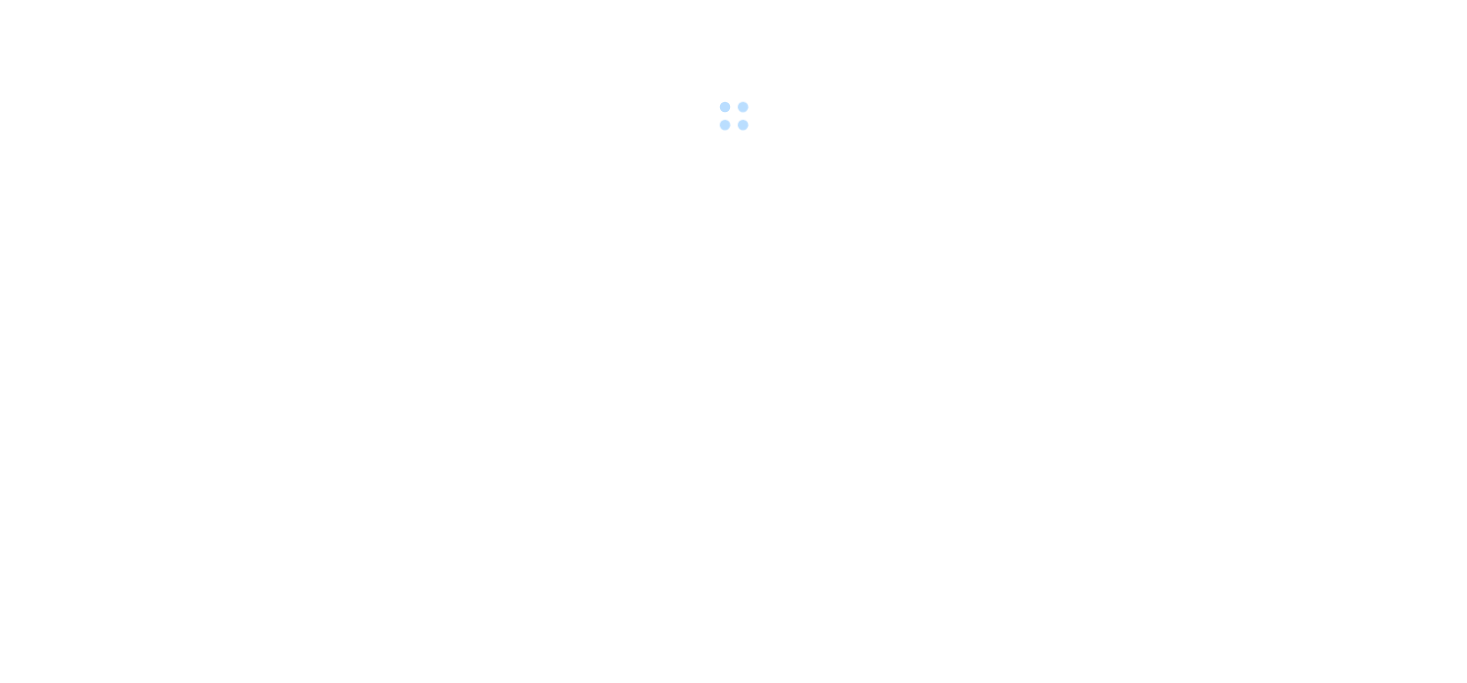 scroll, scrollTop: 0, scrollLeft: 0, axis: both 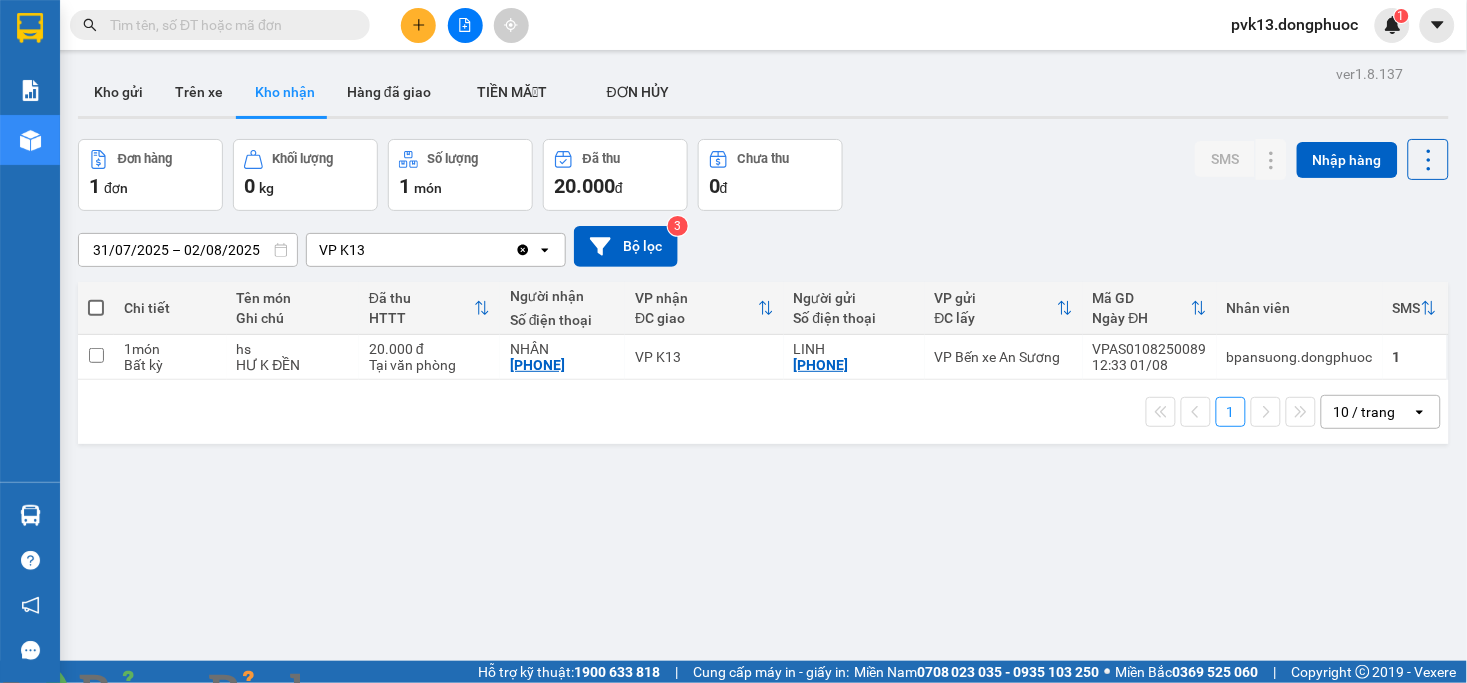click on "ver 1.8.137 Kho gửi Trên xe Kho nhận Hàng đã giao TIỀN MẶT ĐƠN HỦY Đơn hàng 1 đơn Khối lượng 0 kg Số lượng 1 món Đã thu 20.000 đ Chưa thu 0 đ SMS Nhập hàng [DATE] – [DATE] Press the down arrow key to interact with the calendar and select a date. Press the escape button to close the calendar. Selected date range is from [DATE] to [DATE]. VP K13 Clear value open Bộ lọc 3 Chi tiết Tên món Ghi chú Đã thu HTTT Người nhận Số điện thoại VP nhận ĐC giao Người gửi Số điện thoại VP gửi ĐC lấy Mã GD Ngày ĐH Nhân viên SMS 1 món Bất kỳ hs HƯ K ĐỀN 20.000 đ Tại văn phòng NHÂN [PHONE] VP K13 LINH [PHONE] VP Bến xe An Sương VPAS0108250089 12:33 [TIME] [DATE] bpansuong.dongphuoc 1 1 10 / trang open Đang tải dữ liệu" at bounding box center [733, 330] 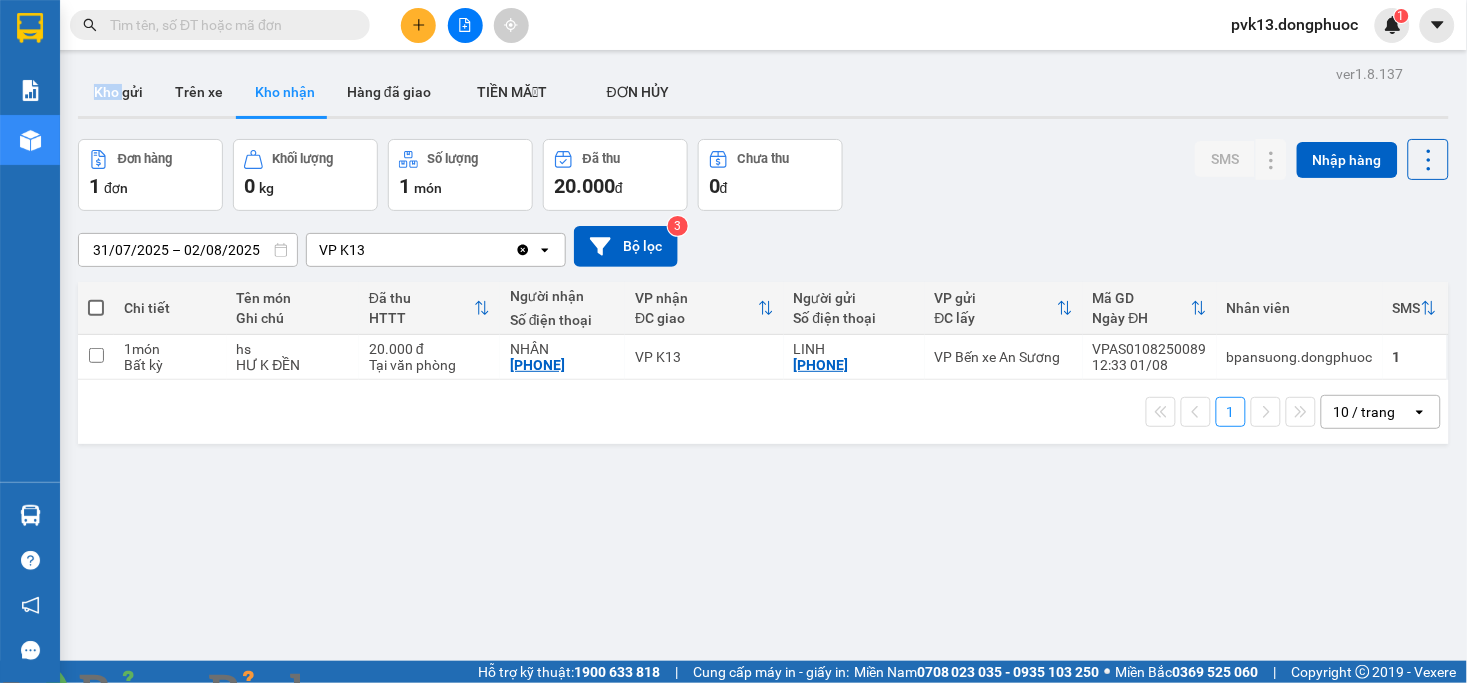 click on "ver 1.8.137 Kho gửi Trên xe Kho nhận Hàng đã giao TIỀN MẶT ĐƠN HỦY Đơn hàng 1 đơn Khối lượng 0 kg Số lượng 1 món Đã thu 20.000 đ Chưa thu 0 đ SMS Nhập hàng [DATE] – [DATE] Press the down arrow key to interact with the calendar and select a date. Press the escape button to close the calendar. Selected date range is from [DATE] to [DATE]. VP K13 Clear value open Bộ lọc 3 Chi tiết Tên món Ghi chú Đã thu HTTT Người nhận Số điện thoại VP nhận ĐC giao Người gửi Số điện thoại VP gửi ĐC lấy Mã GD Ngày ĐH Nhân viên SMS 1 món Bất kỳ hs HƯ K ĐỀN 20.000 đ Tại văn phòng NHÂN [PHONE] VP K13 LINH [PHONE] VP Bến xe An Sương VPAS0108250089 12:33 [TIME] [DATE] bpansuong.dongphuoc 1 1 10 / trang open Đang tải dữ liệu" at bounding box center (733, 330) 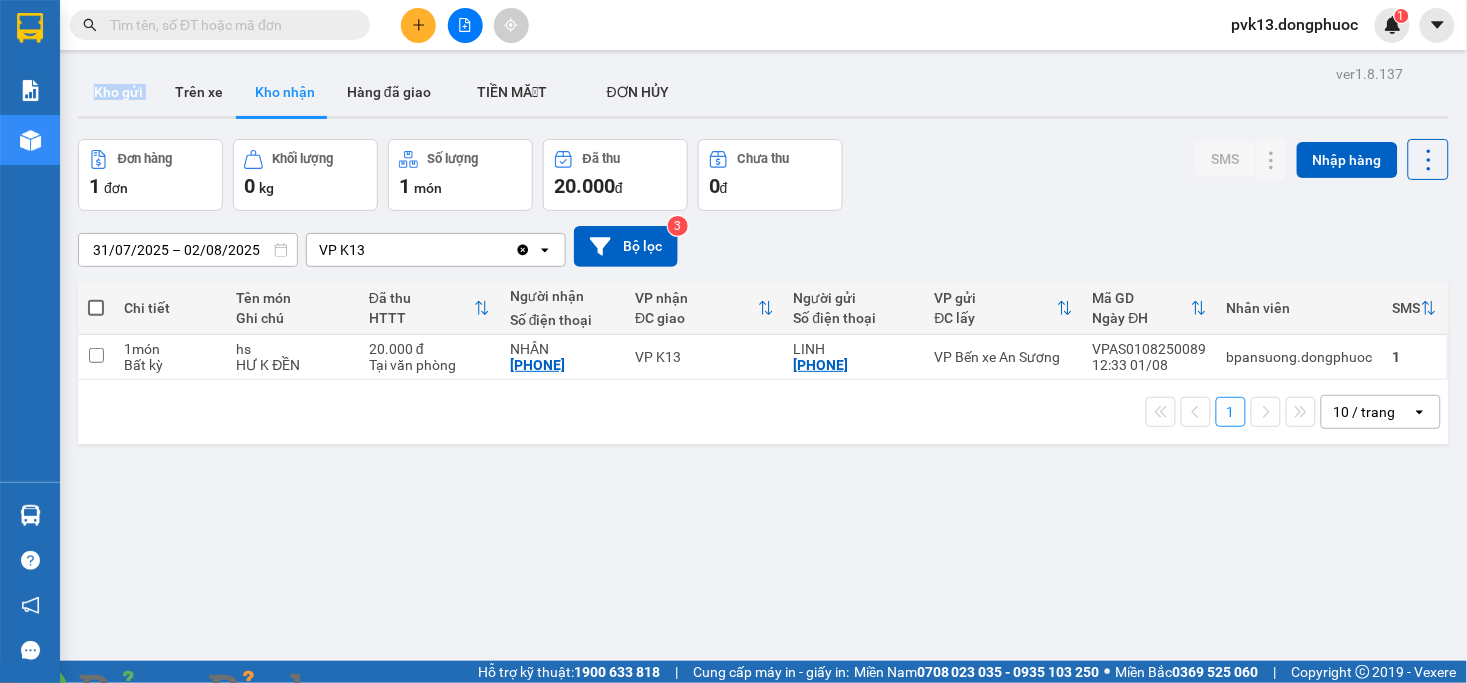 click on "ver 1.8.137 Kho gửi Trên xe Kho nhận Hàng đã giao TIỀN MẶT ĐƠN HỦY Đơn hàng 1 đơn Khối lượng 0 kg Số lượng 1 món Đã thu 20.000 đ Chưa thu 0 đ SMS Nhập hàng [DATE] – [DATE] Press the down arrow key to interact with the calendar and select a date. Press the escape button to close the calendar. Selected date range is from [DATE] to [DATE]. VP K13 Clear value open Bộ lọc 3 Chi tiết Tên món Ghi chú Đã thu HTTT Người nhận Số điện thoại VP nhận ĐC giao Người gửi Số điện thoại VP gửi ĐC lấy Mã GD Ngày ĐH Nhân viên SMS 1 món Bất kỳ hs HƯ K ĐỀN 20.000 đ Tại văn phòng NHÂN [PHONE] VP K13 LINH [PHONE] VP Bến xe An Sương VPAS0108250089 12:33 [TIME] [DATE] bpansuong.dongphuoc 1 1 10 / trang open Đang tải dữ liệu" at bounding box center [733, 330] 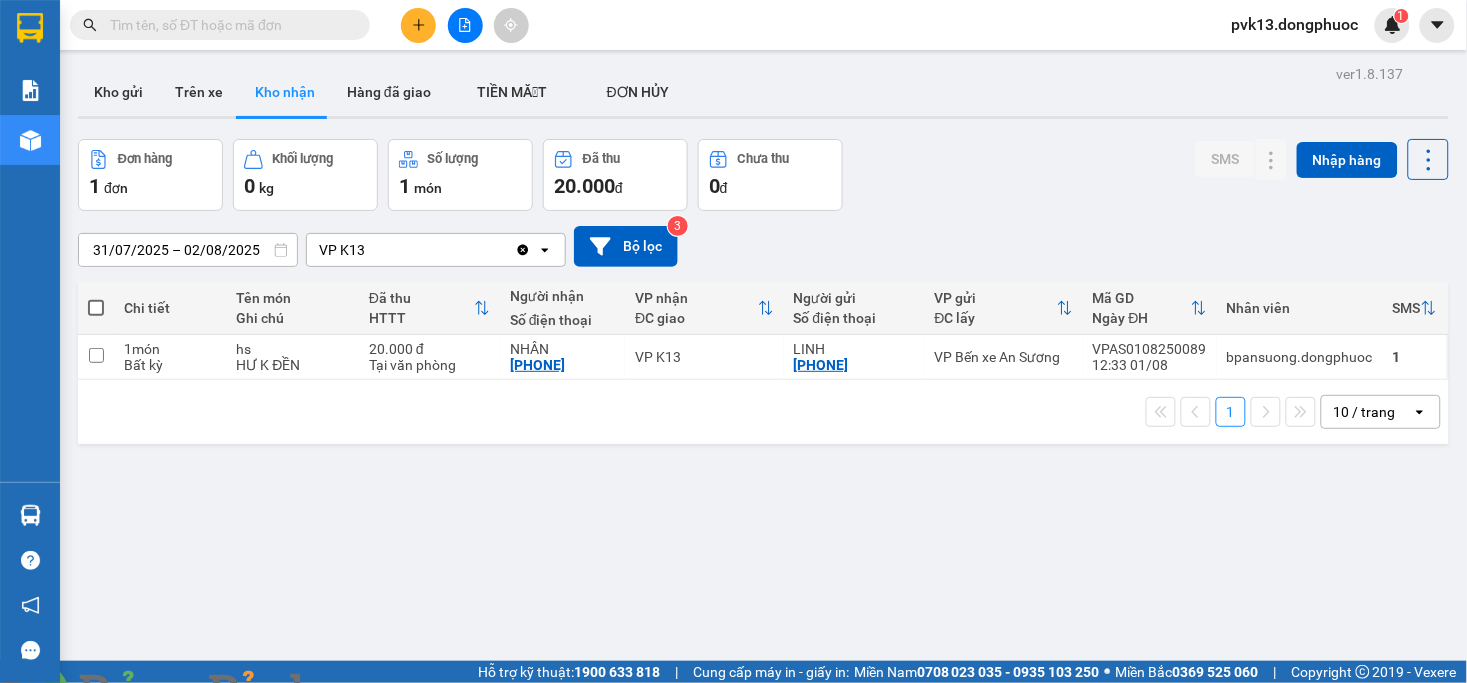 click on "ver 1.8.137 Kho gửi Trên xe Kho nhận Hàng đã giao TIỀN MẶT ĐƠN HỦY Đơn hàng 1 đơn Khối lượng 0 kg Số lượng 1 món Đã thu 20.000 đ Chưa thu 0 đ SMS Nhập hàng [DATE] – [DATE] Press the down arrow key to interact with the calendar and select a date. Press the escape button to close the calendar. Selected date range is from [DATE] to [DATE]. VP K13 Clear value open Bộ lọc 3 Chi tiết Tên món Ghi chú Đã thu HTTT Người nhận Số điện thoại VP nhận ĐC giao Người gửi Số điện thoại VP gửi ĐC lấy Mã GD Ngày ĐH Nhân viên SMS 1 món Bất kỳ hs HƯ K ĐỀN 20.000 đ Tại văn phòng NHÂN [PHONE] VP K13 LINH [PHONE] VP Bến xe An Sương VPAS0108250089 12:33 [TIME] [DATE] bpansuong.dongphuoc 1 1 10 / trang open Đang tải dữ liệu" at bounding box center (763, 401) 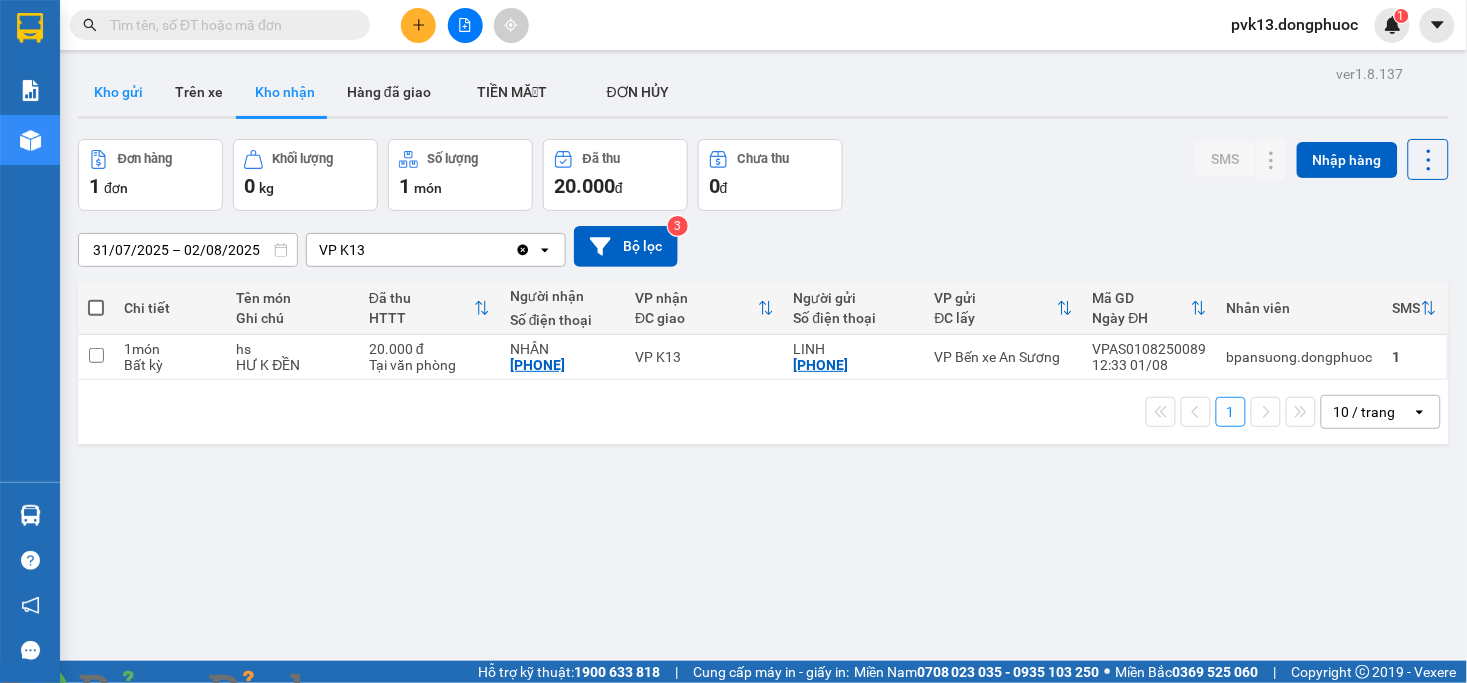 click on "Kho gửi" at bounding box center [118, 92] 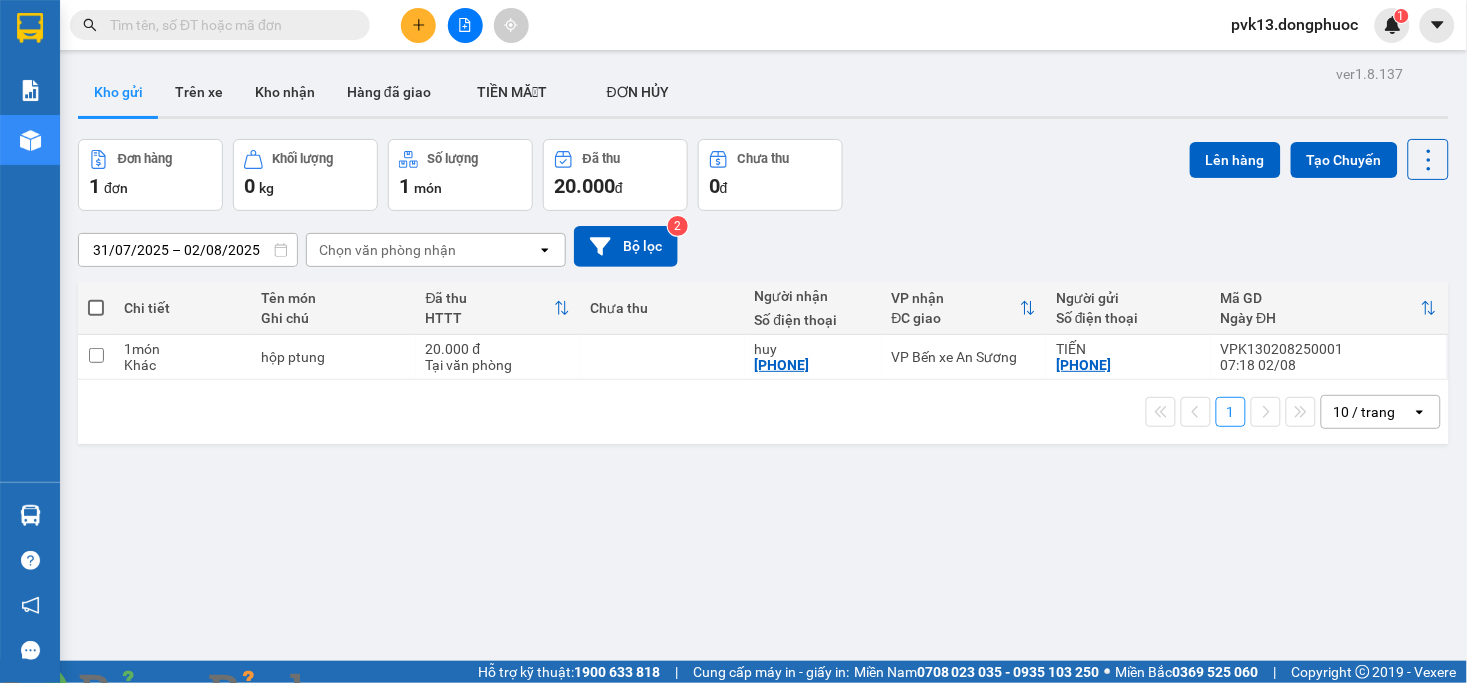 click at bounding box center [362, 695] 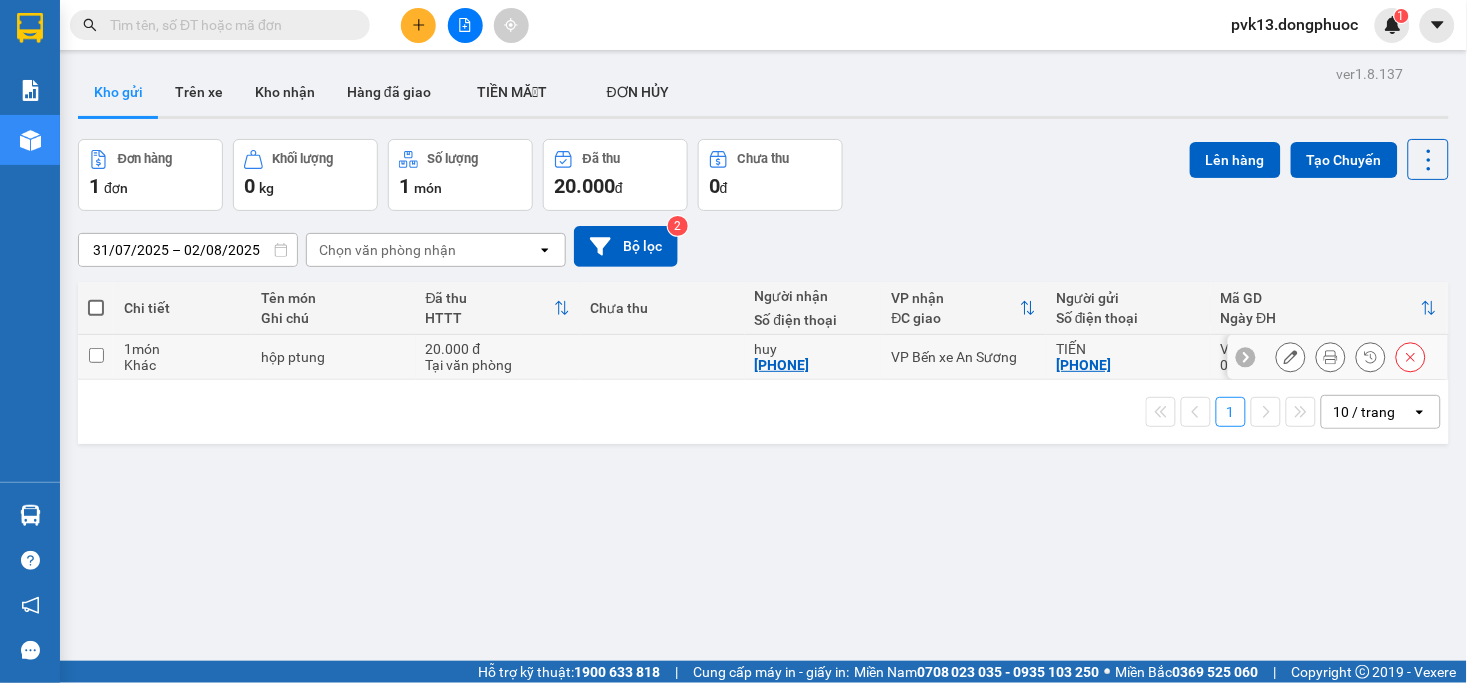 click at bounding box center [1331, 357] 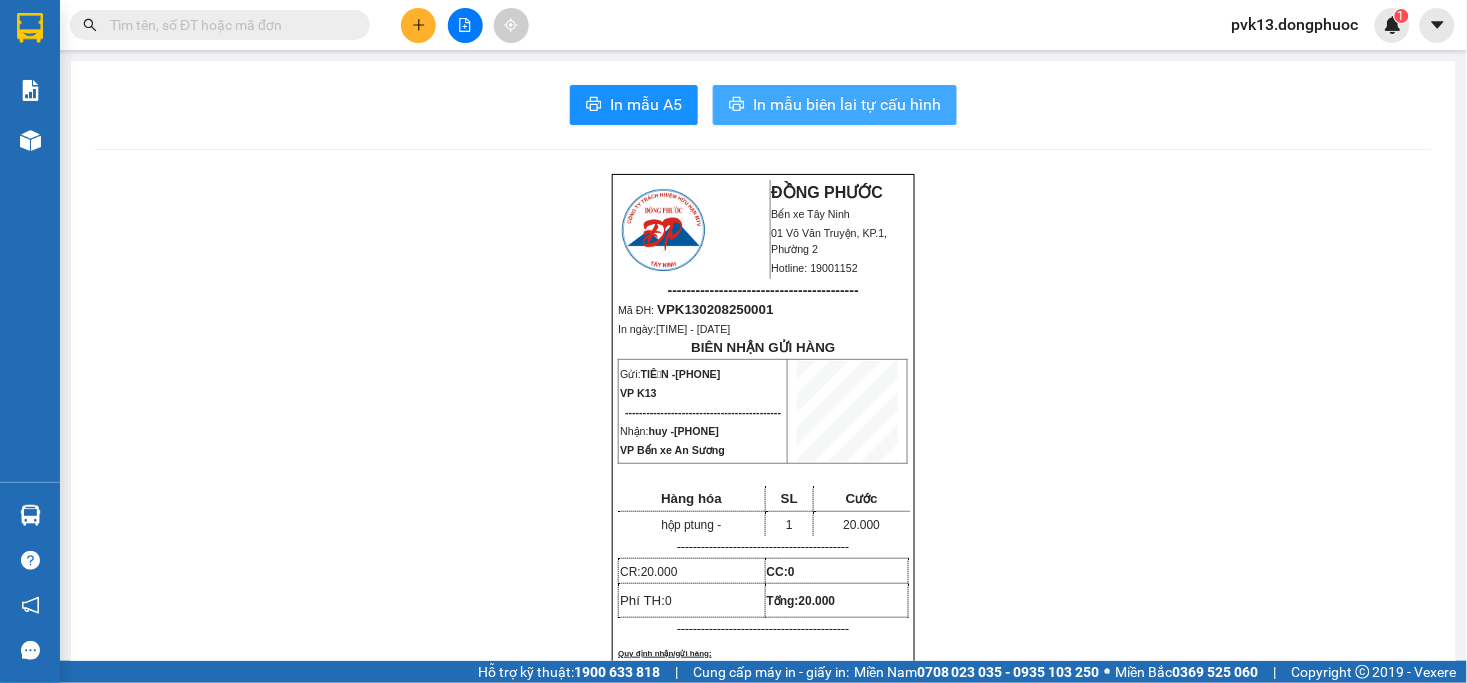 click on "In mẫu biên lai tự cấu hình" at bounding box center (847, 104) 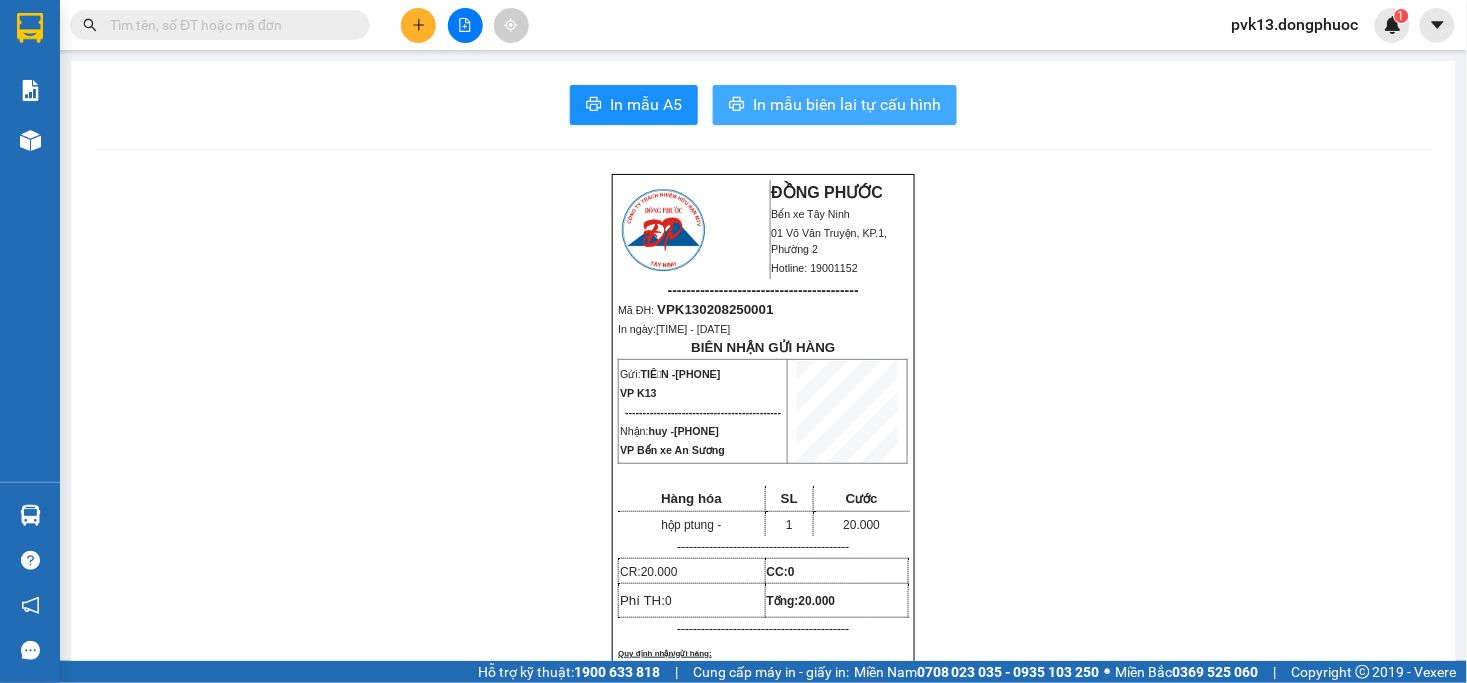scroll, scrollTop: 0, scrollLeft: 0, axis: both 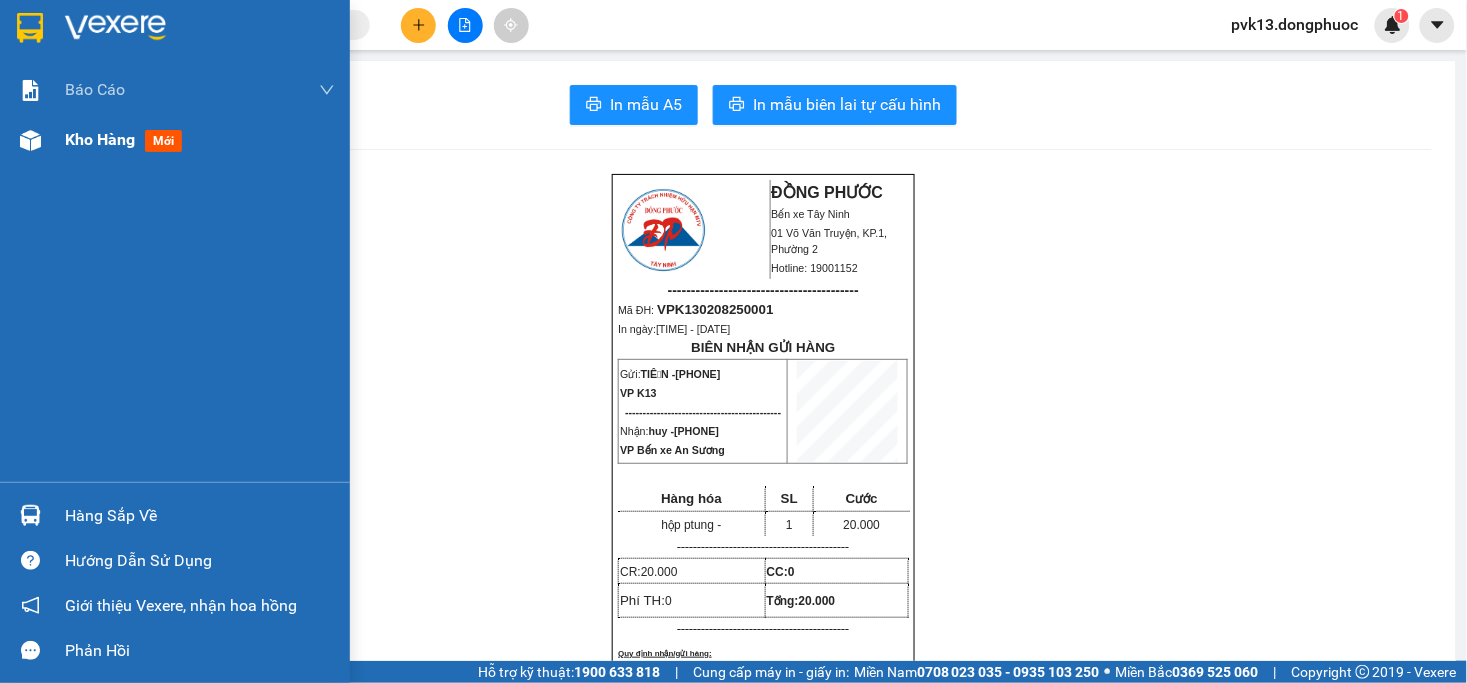 click on "Kho hàng" at bounding box center [100, 139] 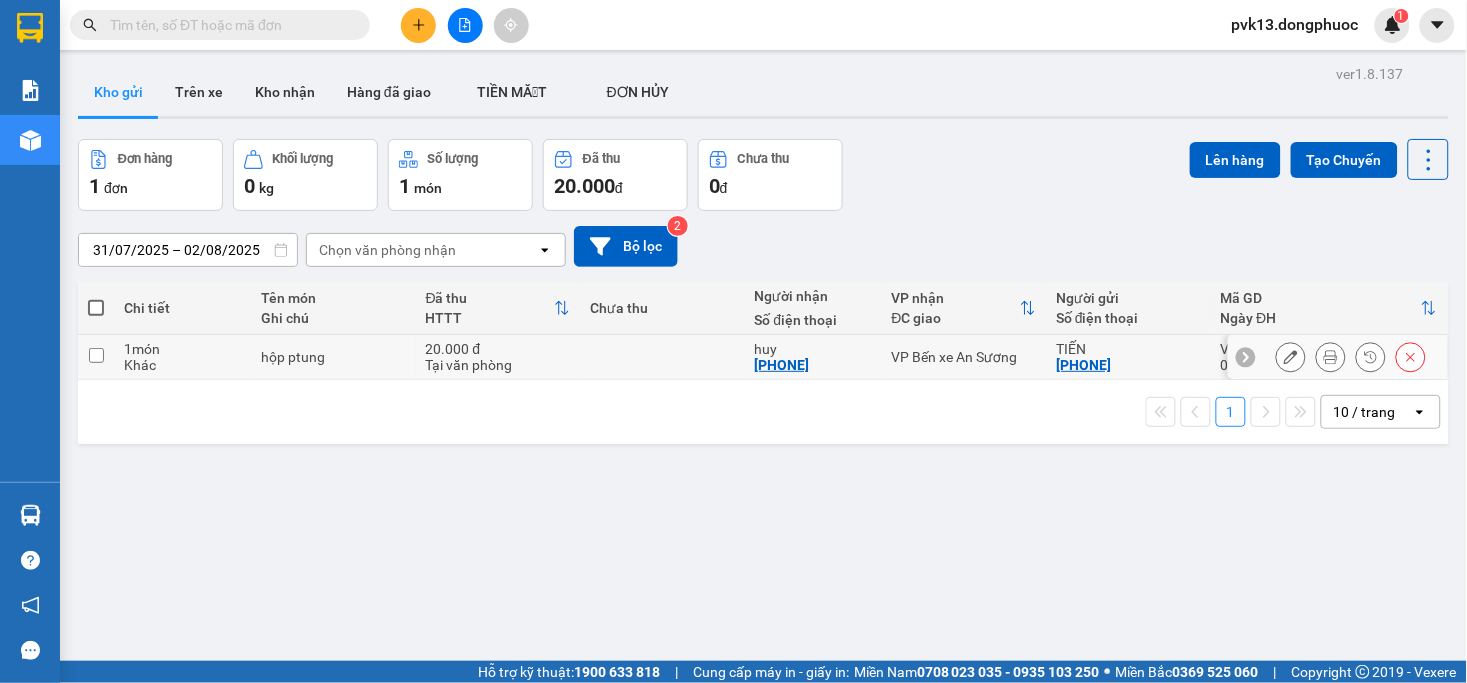 click at bounding box center (662, 357) 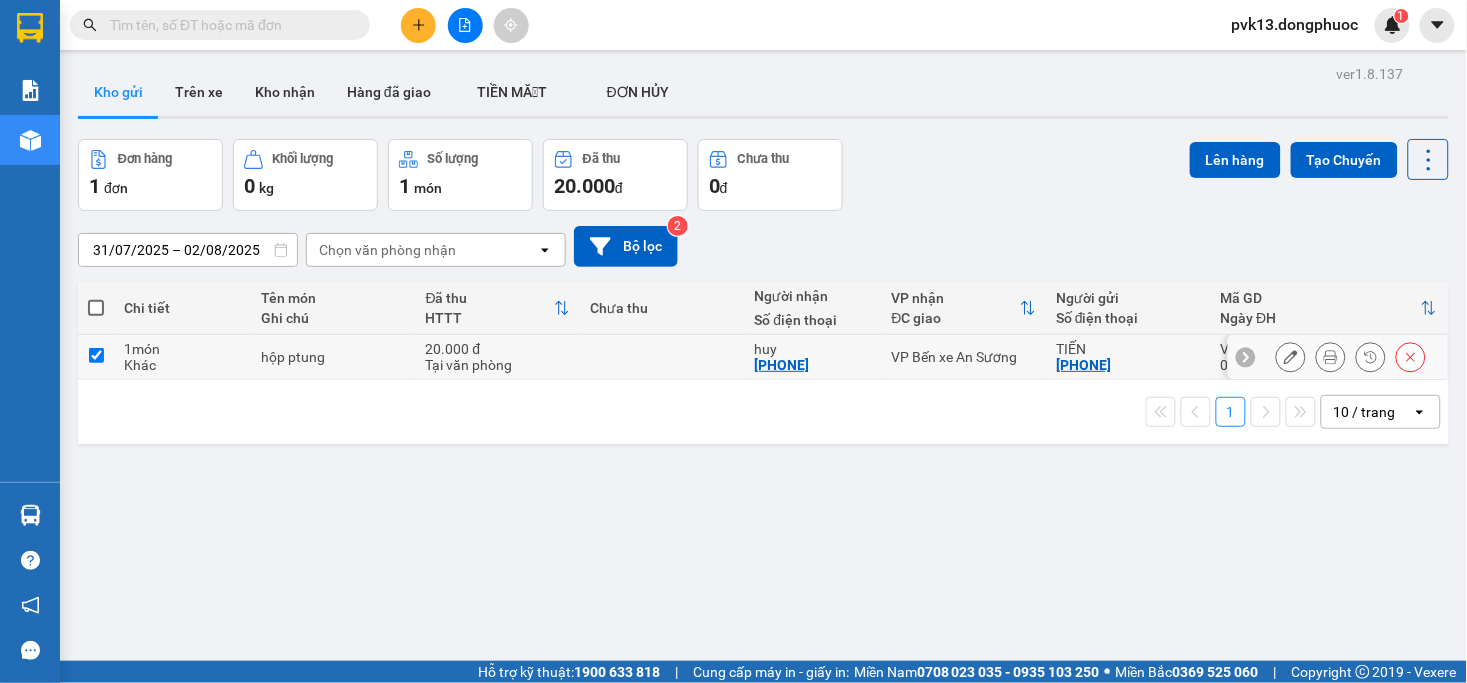 checkbox on "true" 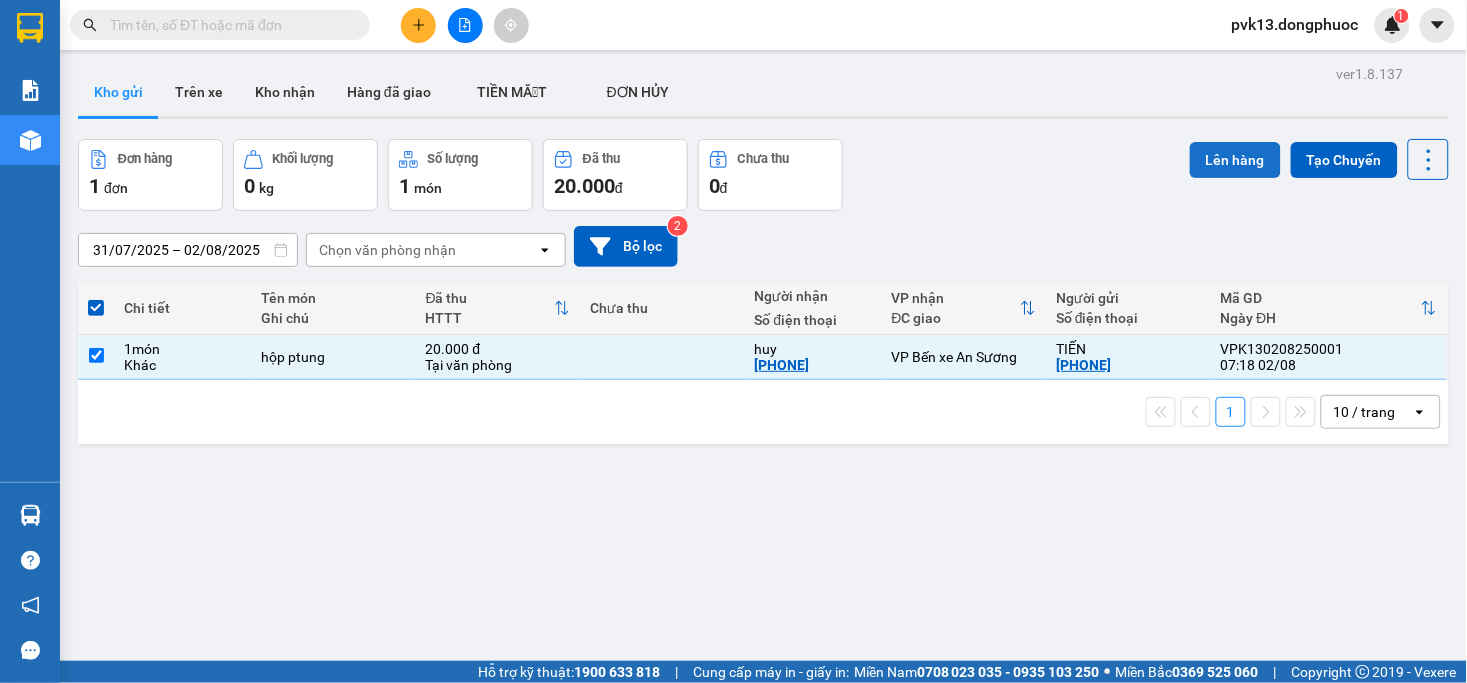 click on "Lên hàng" at bounding box center [1235, 160] 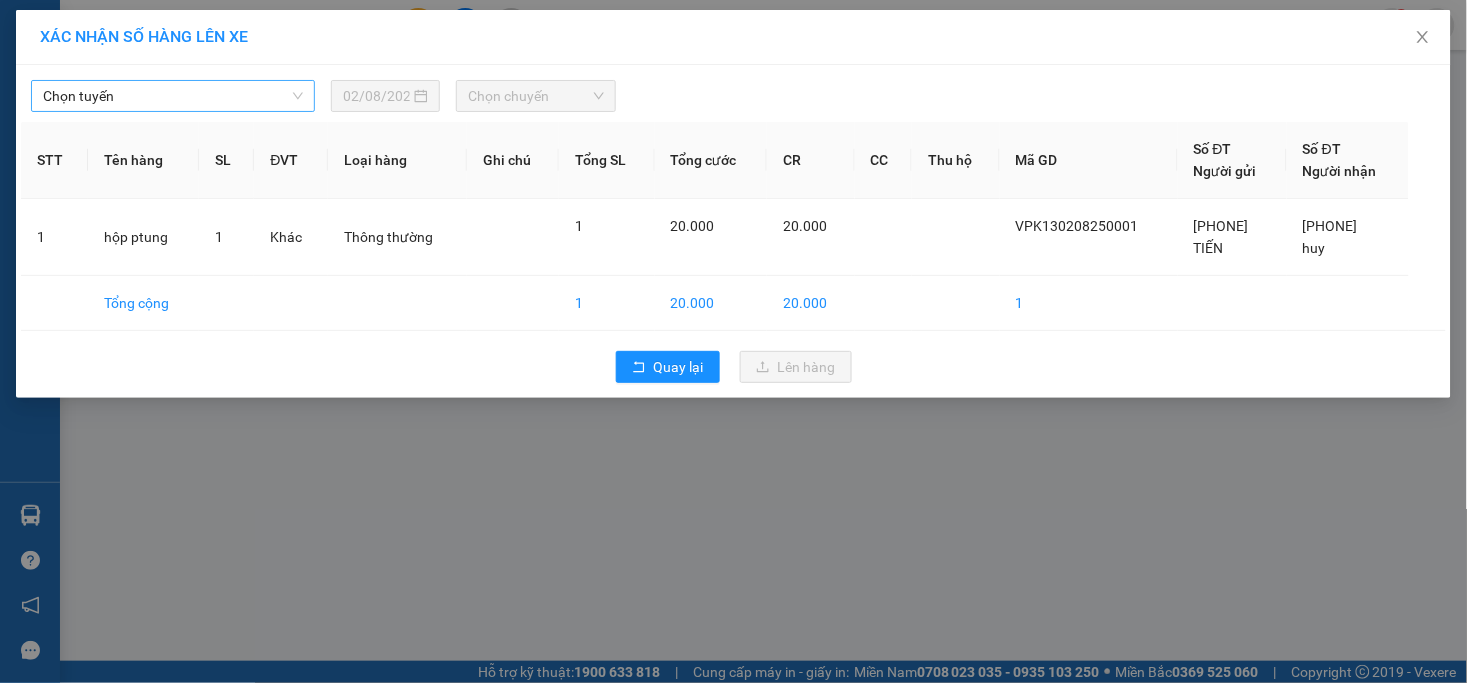 click on "Chọn tuyến" at bounding box center [173, 96] 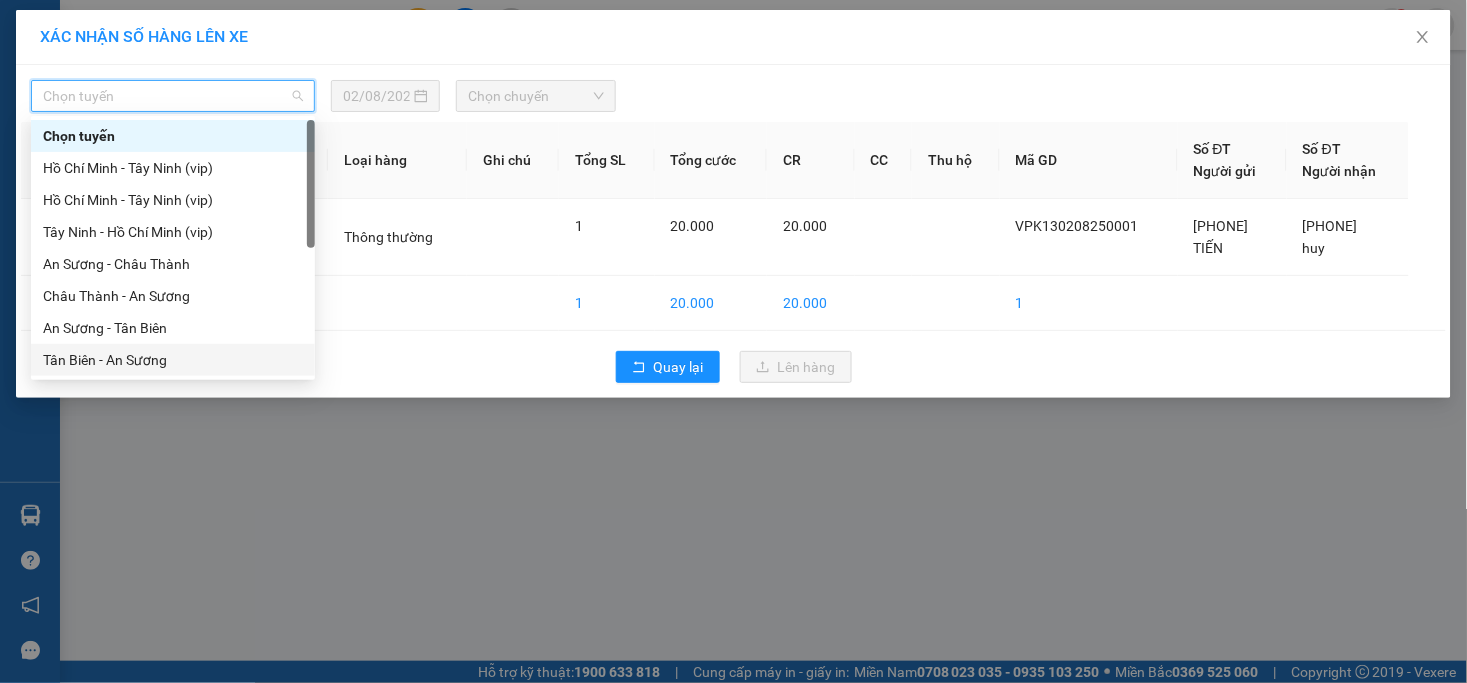 scroll, scrollTop: 222, scrollLeft: 0, axis: vertical 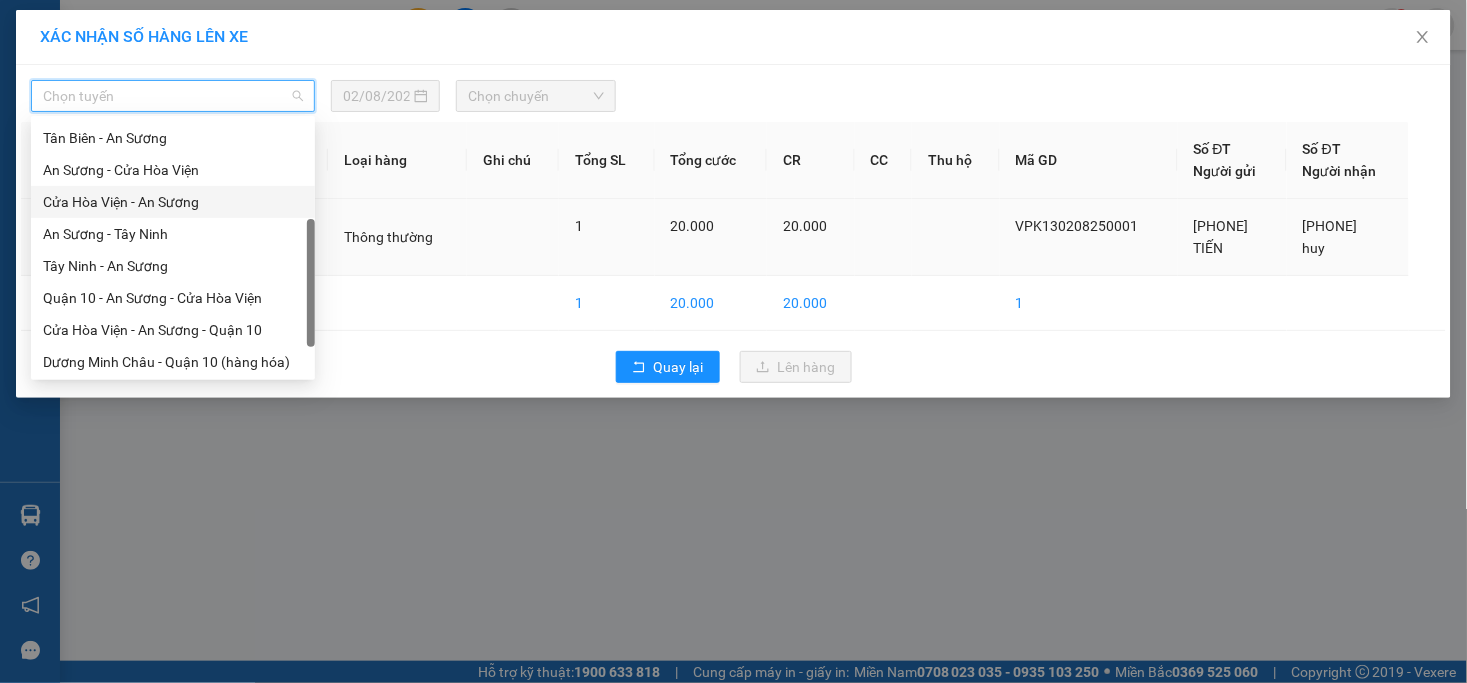 drag, startPoint x: 142, startPoint y: 203, endPoint x: 183, endPoint y: 205, distance: 41.04875 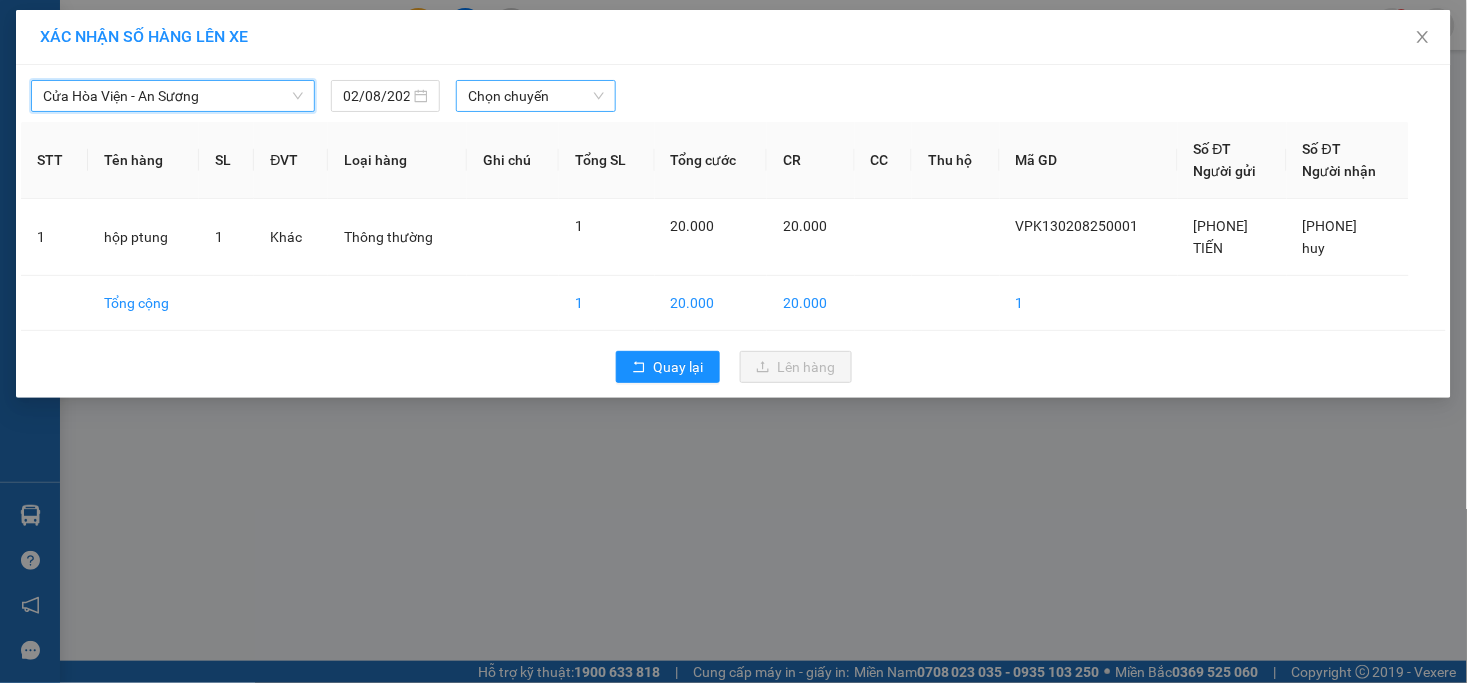 click on "Chọn chuyến" at bounding box center [535, 96] 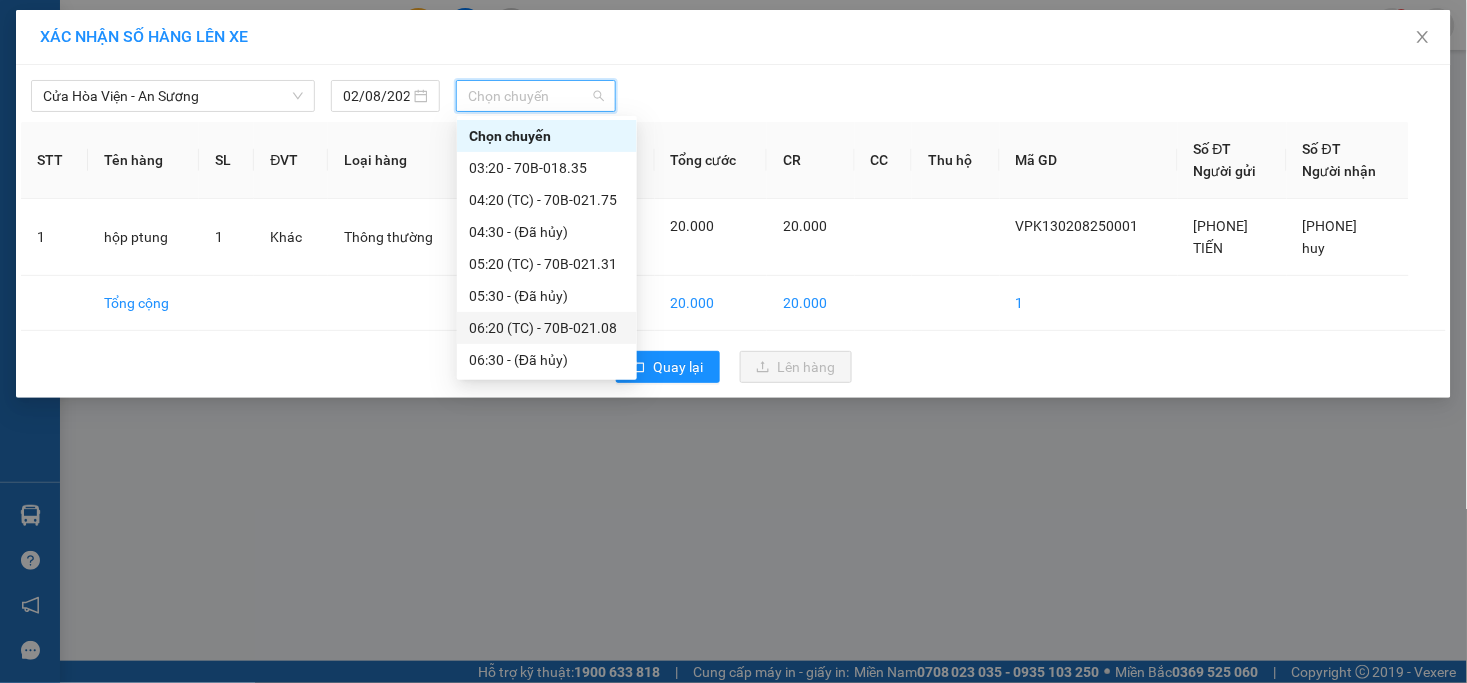 scroll, scrollTop: 111, scrollLeft: 0, axis: vertical 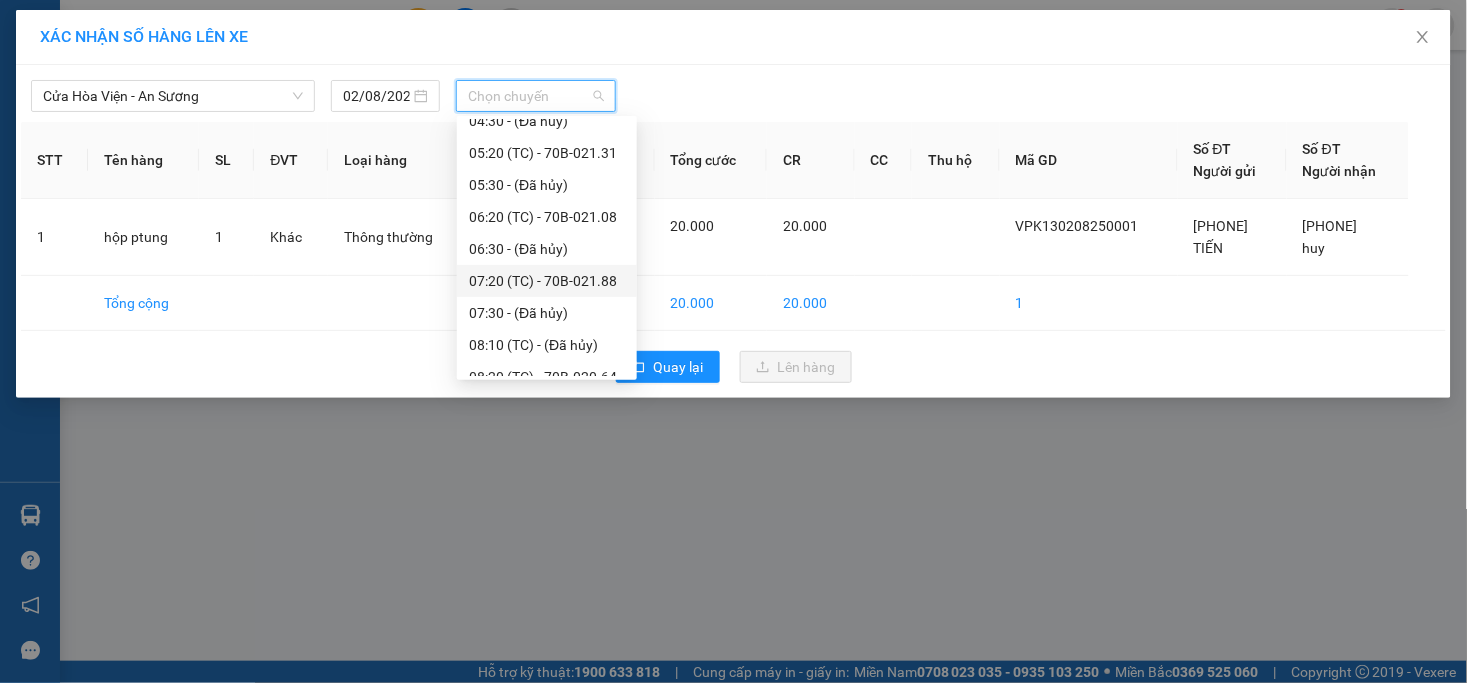 click on "07:20   (TC)   - 70B-021.88" at bounding box center [547, 281] 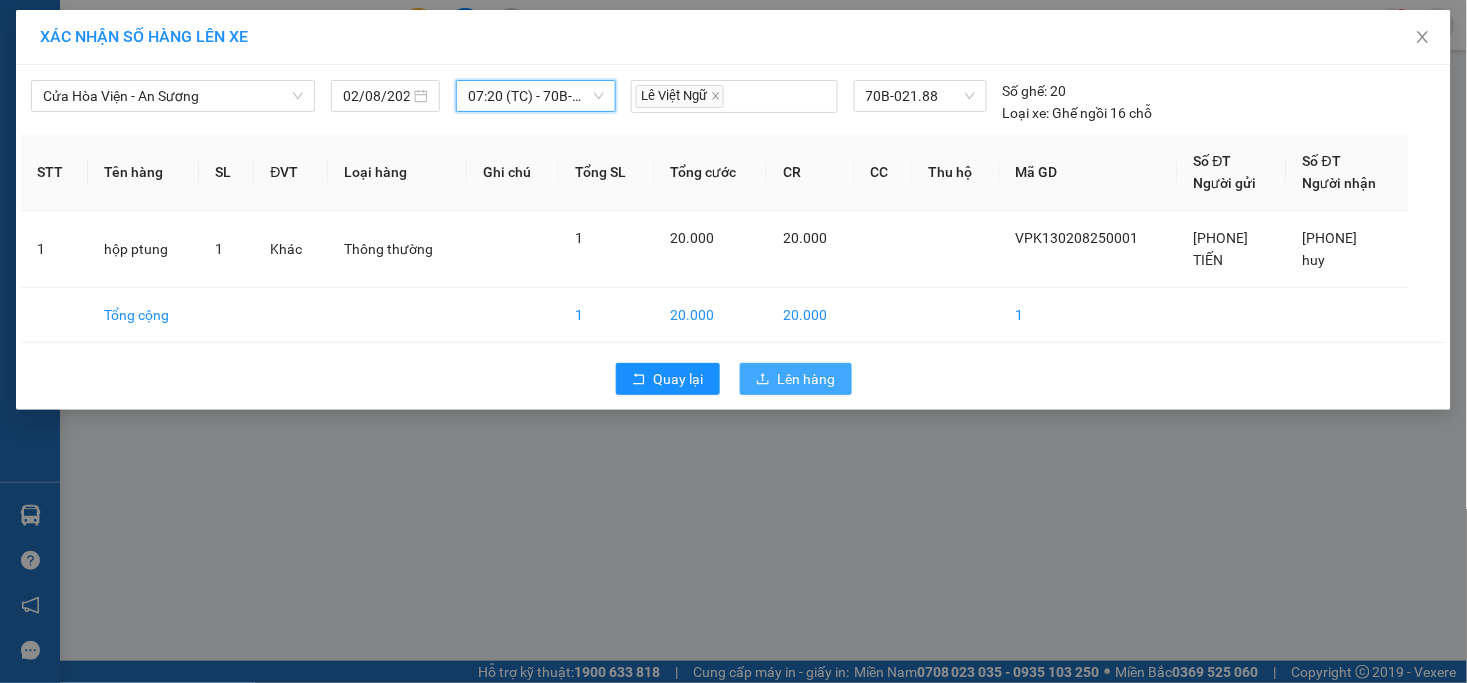 click on "Lên hàng" at bounding box center [807, 379] 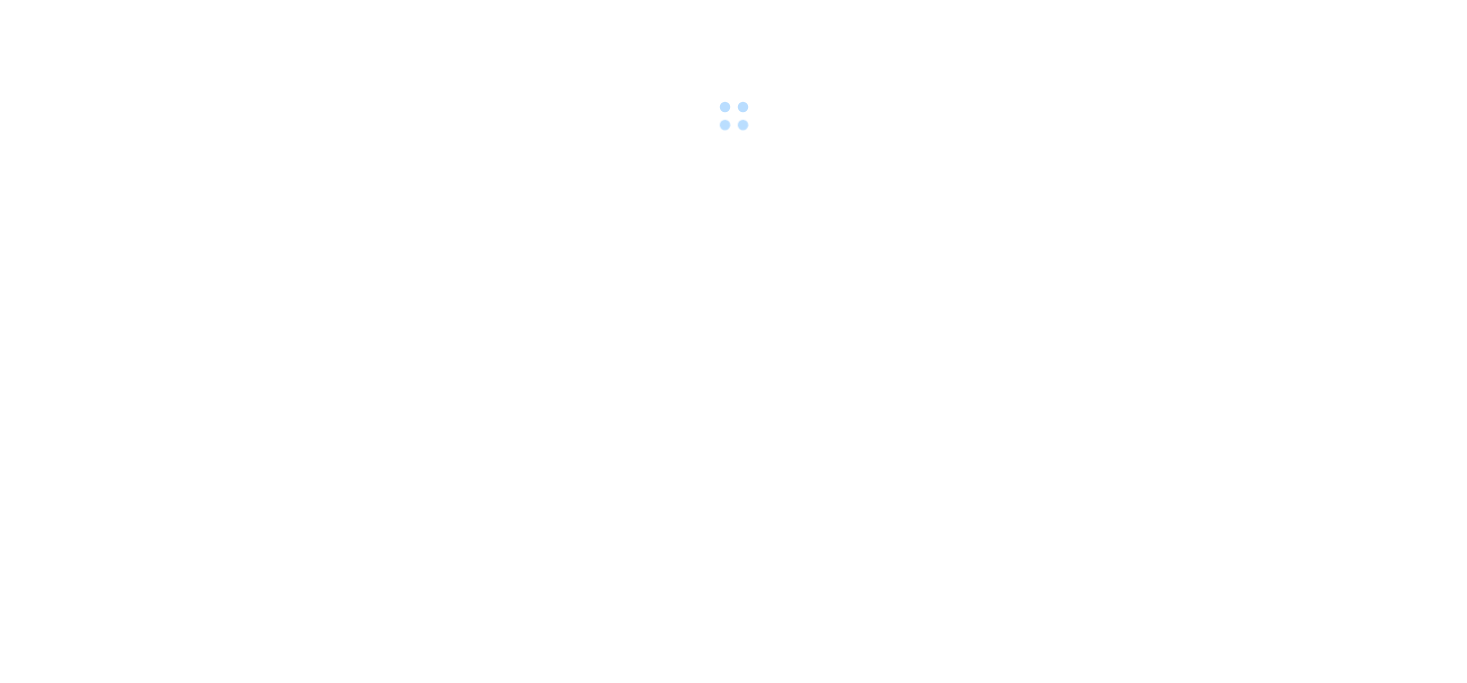 scroll, scrollTop: 0, scrollLeft: 0, axis: both 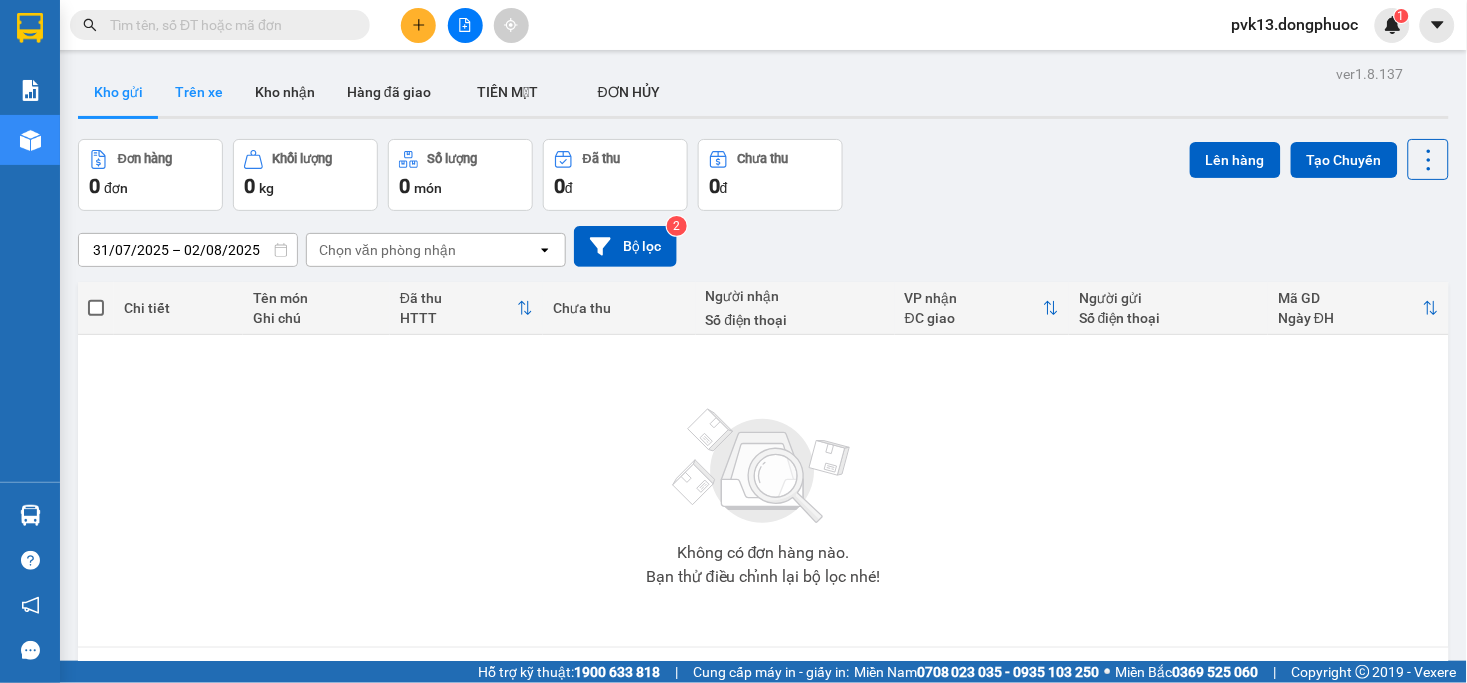 click on "Trên xe" at bounding box center [199, 92] 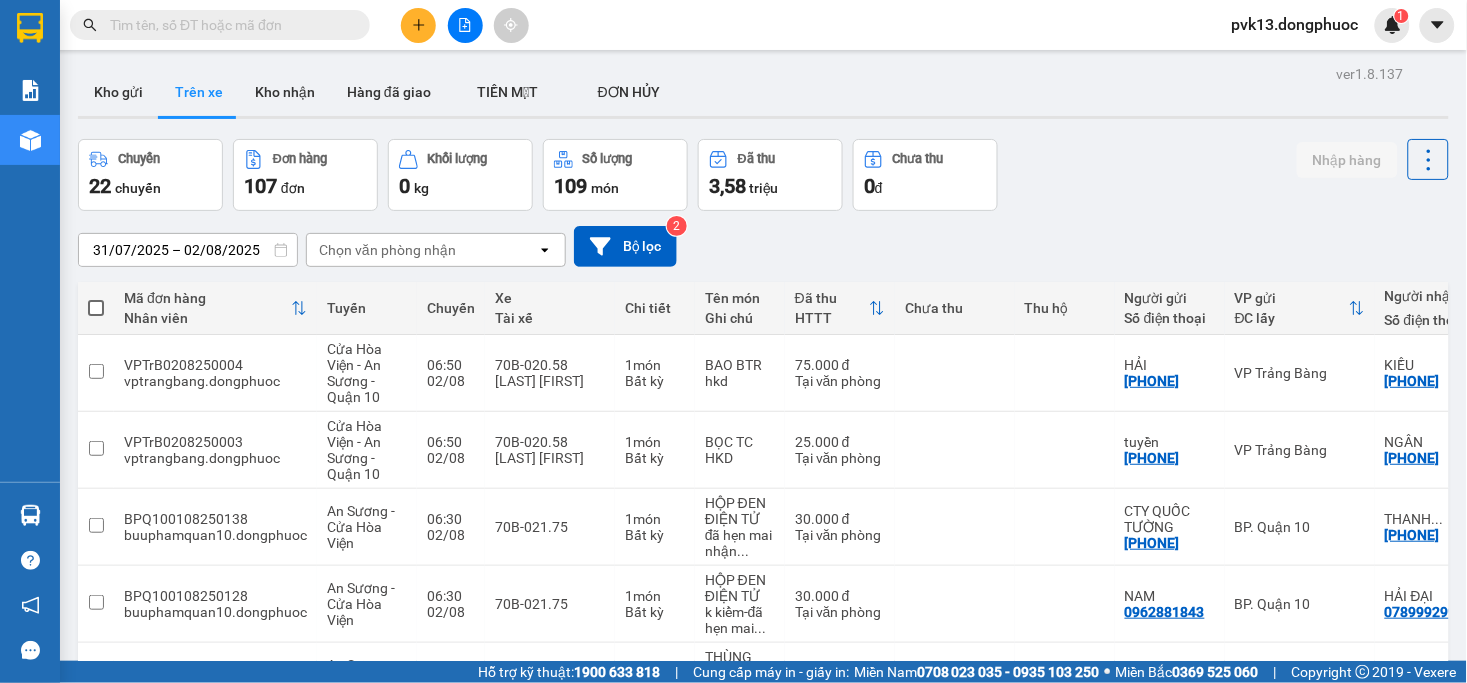 click on "Chọn văn phòng nhận" at bounding box center [387, 250] 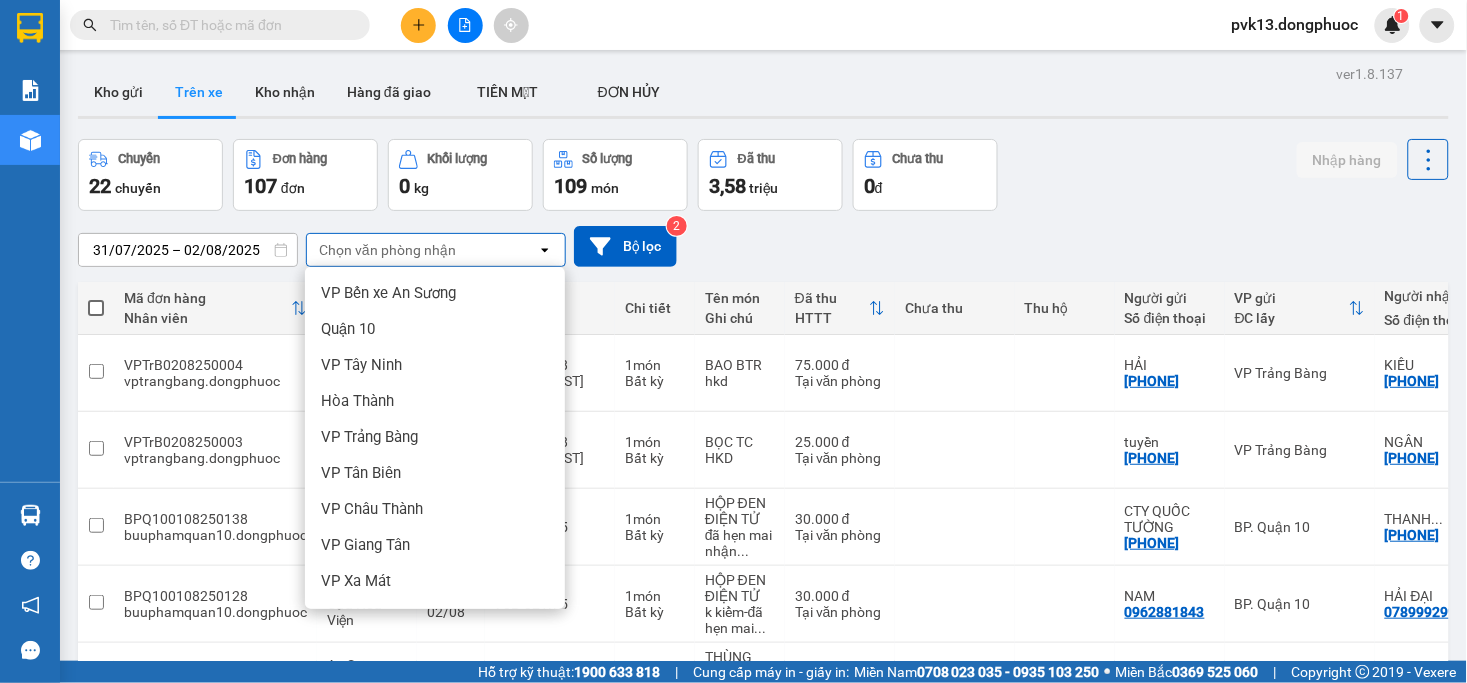scroll, scrollTop: 536, scrollLeft: 0, axis: vertical 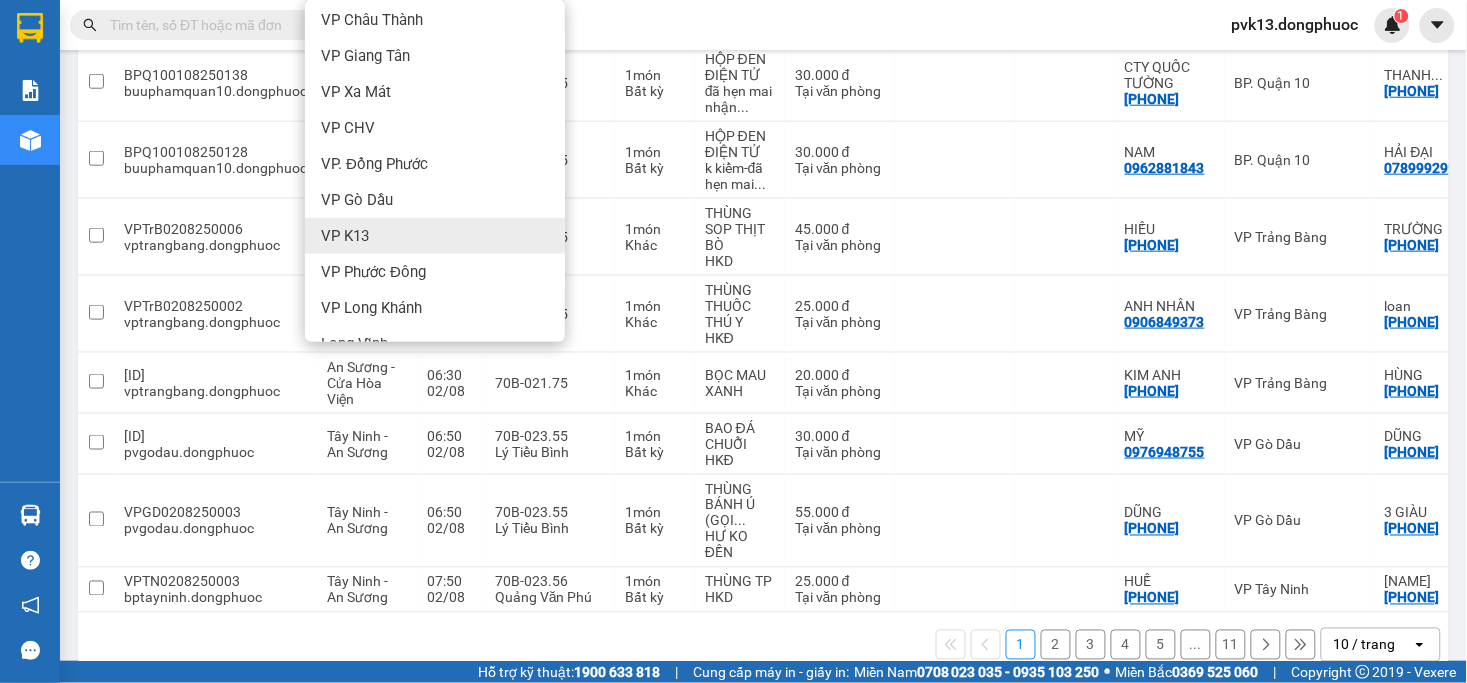 click on "VP K13" at bounding box center [435, 236] 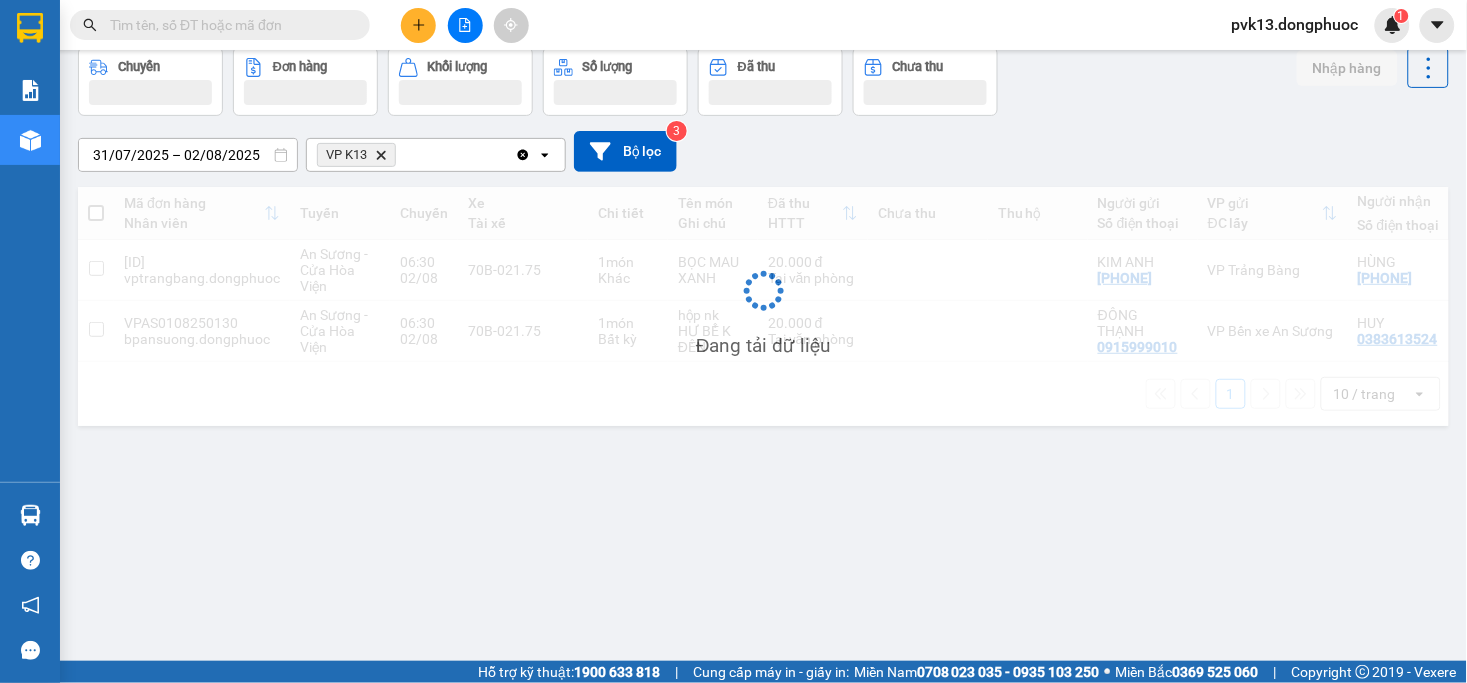 scroll, scrollTop: 92, scrollLeft: 0, axis: vertical 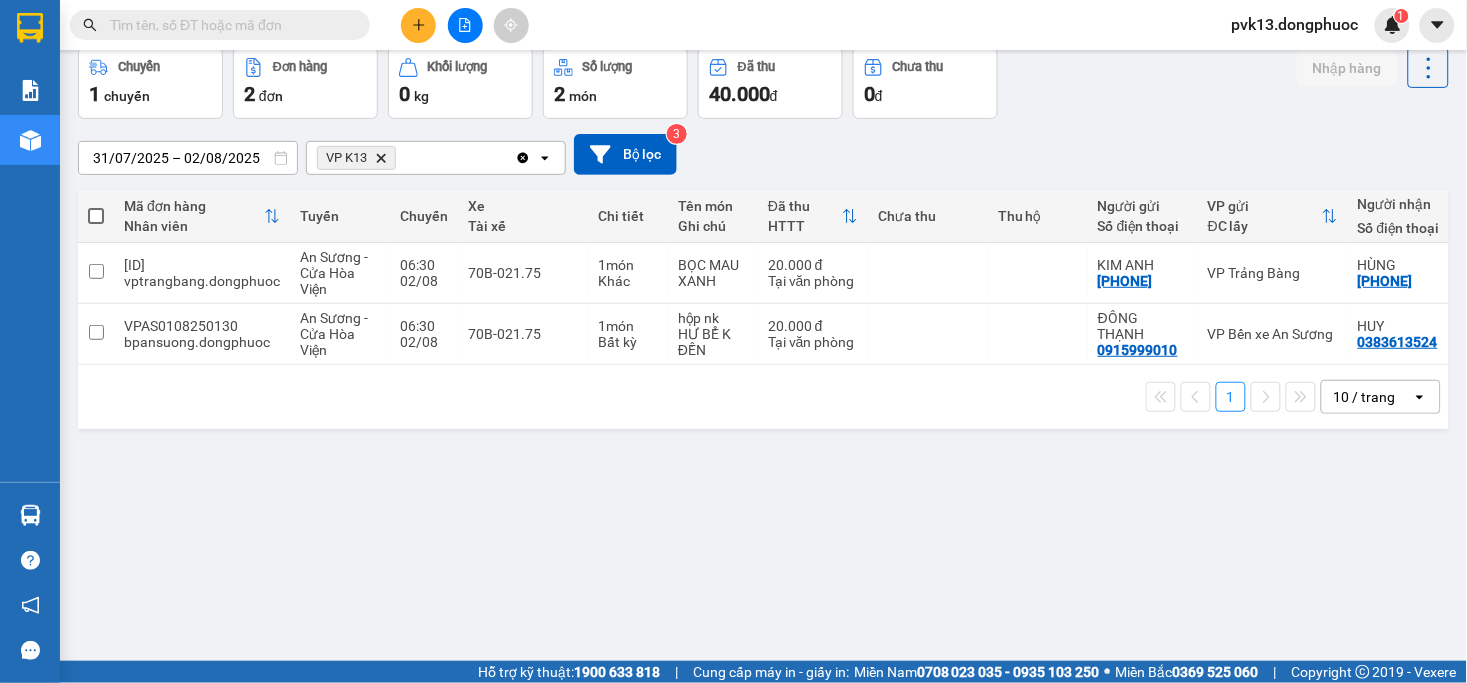 click on "ver 1.8.137 Kho gửi Trên xe Kho nhận Hàng đã giao TIỀN MẶT ĐƠN HỦY Chuyến 1 chuyến Đơn hàng 2 đơn Khối lượng 0 kg Số lượng 2 món Đã thu 40.000 đ chưa thu 0 đ Nhập hàng [DATE] – [DATE] Press the down arrow key to interact with the calendar and select a date. Press the escape button to close the calendar. Selected date range is from [DATE] to [DATE]. [ID] Delete Clear all open Bộ lọc 3 Mã đơn hàng Nhân viên Tuyến Chuyến Xe Tài xế Chi tiết Tên món Ghi chú Đã thu HTTT Chưa thu Thu hộ Người gửi Số điện thoại [PHONE] VP gửi ĐC lấy Người nhận Số điện thoại [PHONE] VP nhận ĐC giao Tồn kho [ID] [NAME] [NAME] [NAME] [TIME] [DATE] [VEHICLE_PLATE] [QUANTITY] món Khác BỌC MAU XANH 20.000 đ Tại văn phòng [NAME] [PHONE] VP Trảng Bàng [NAME] [PHONE] [ID] [NAME] [NAME] [NAME] [TIME] [DATE] [VEHICLE_PLATE] [QUANTITY] món hộp nk" at bounding box center [763, 309] 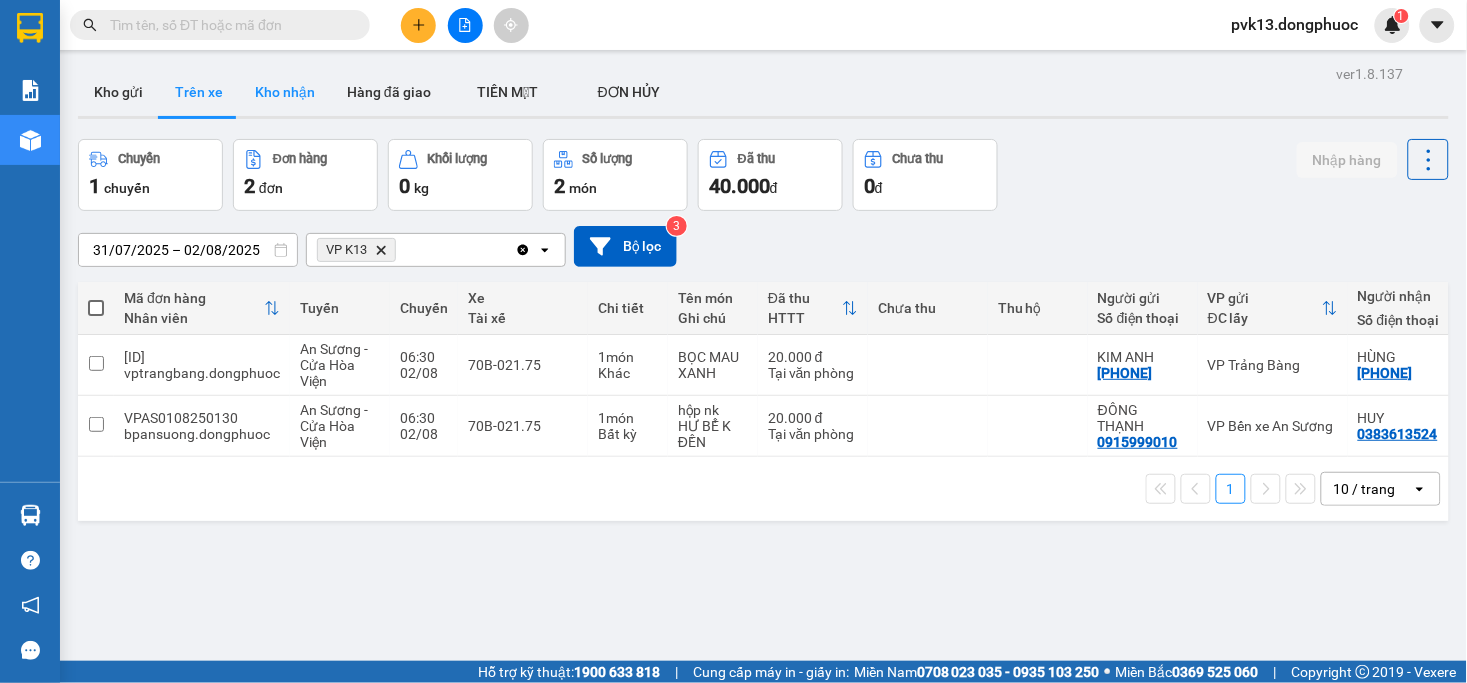 click on "Kho nhận" at bounding box center (285, 92) 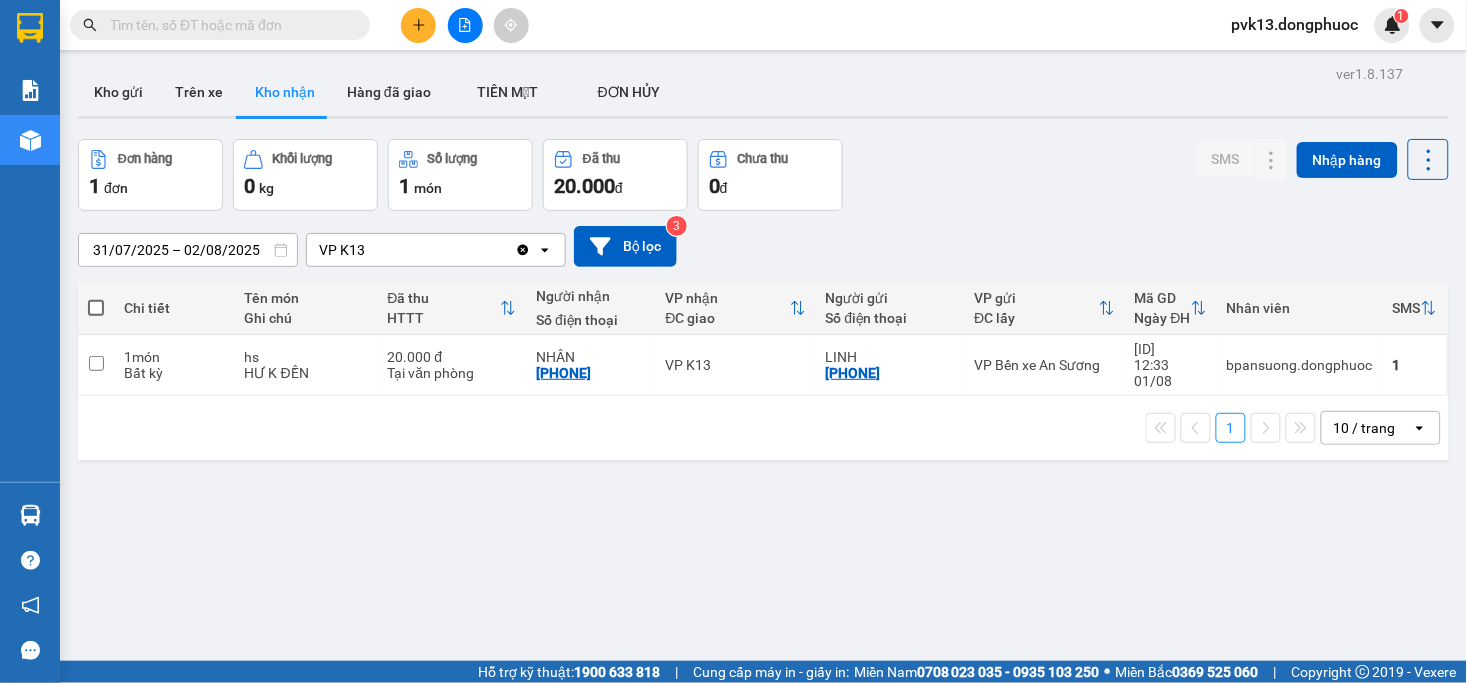 click on "31/07/2025 – 02/08/2025" at bounding box center (188, 250) 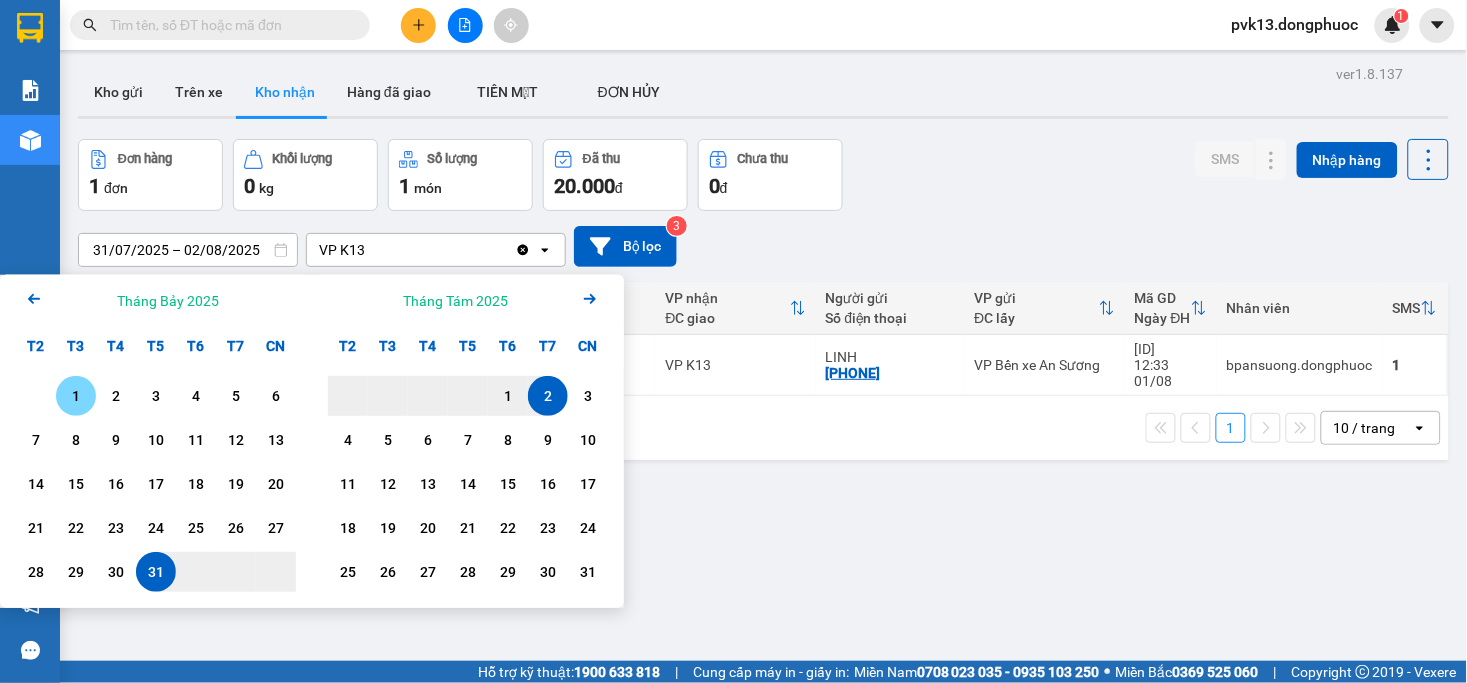 click on "1" at bounding box center (76, 396) 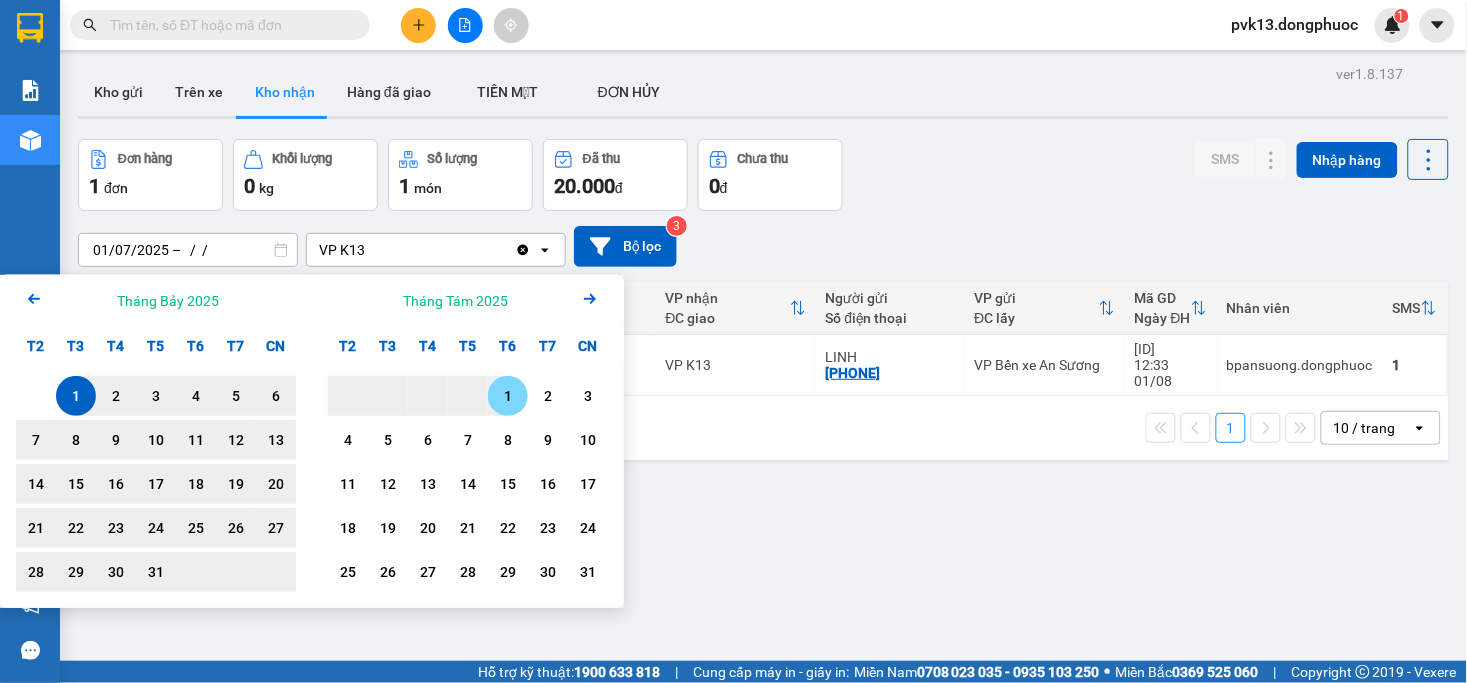 click on "1" at bounding box center (508, 396) 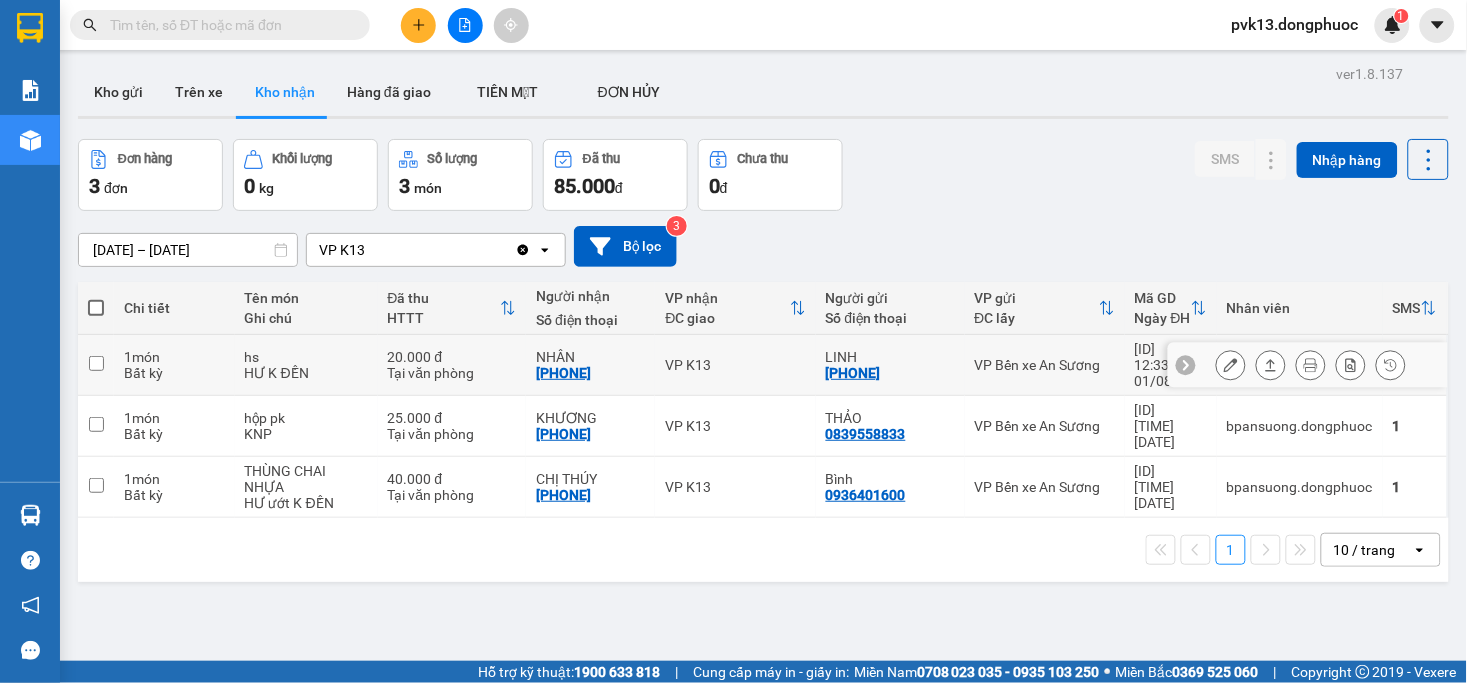 click 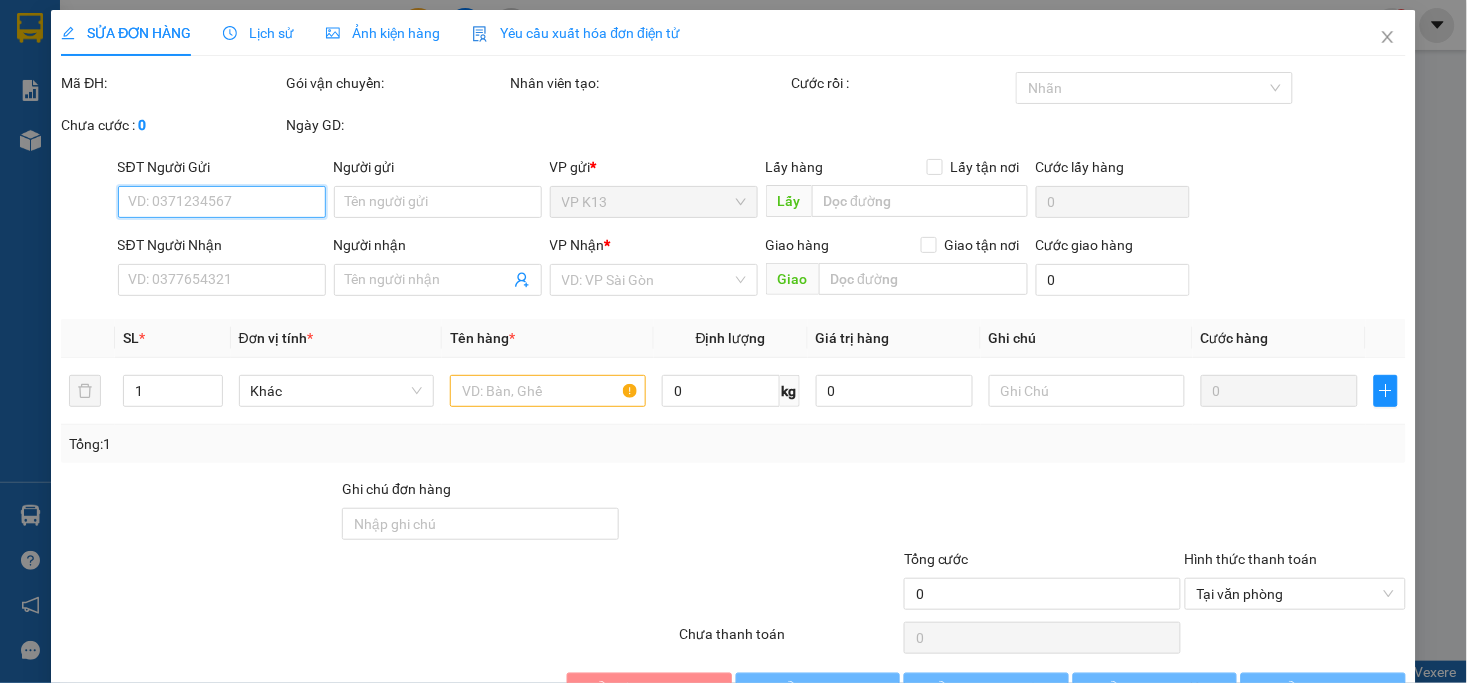 type on "[PHONE]" 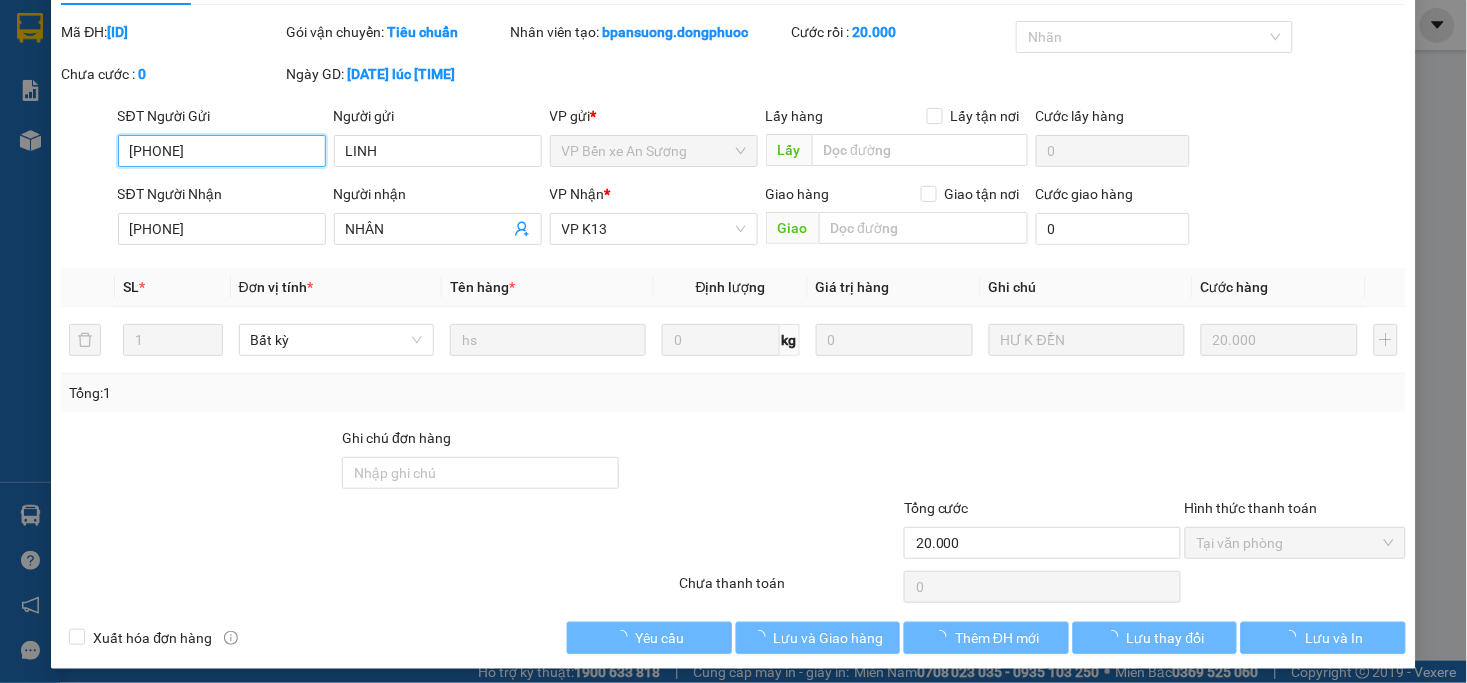 scroll, scrollTop: 61, scrollLeft: 0, axis: vertical 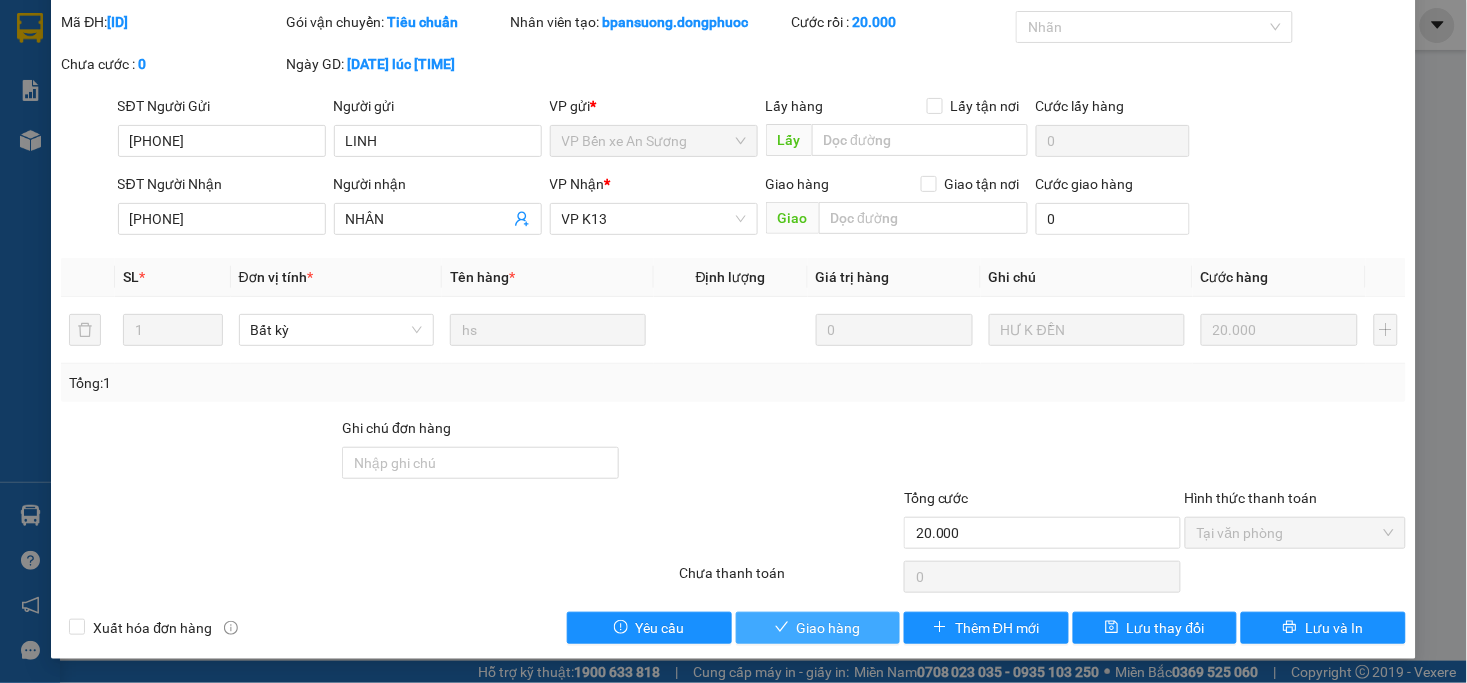 click on "Giao hàng" at bounding box center [829, 628] 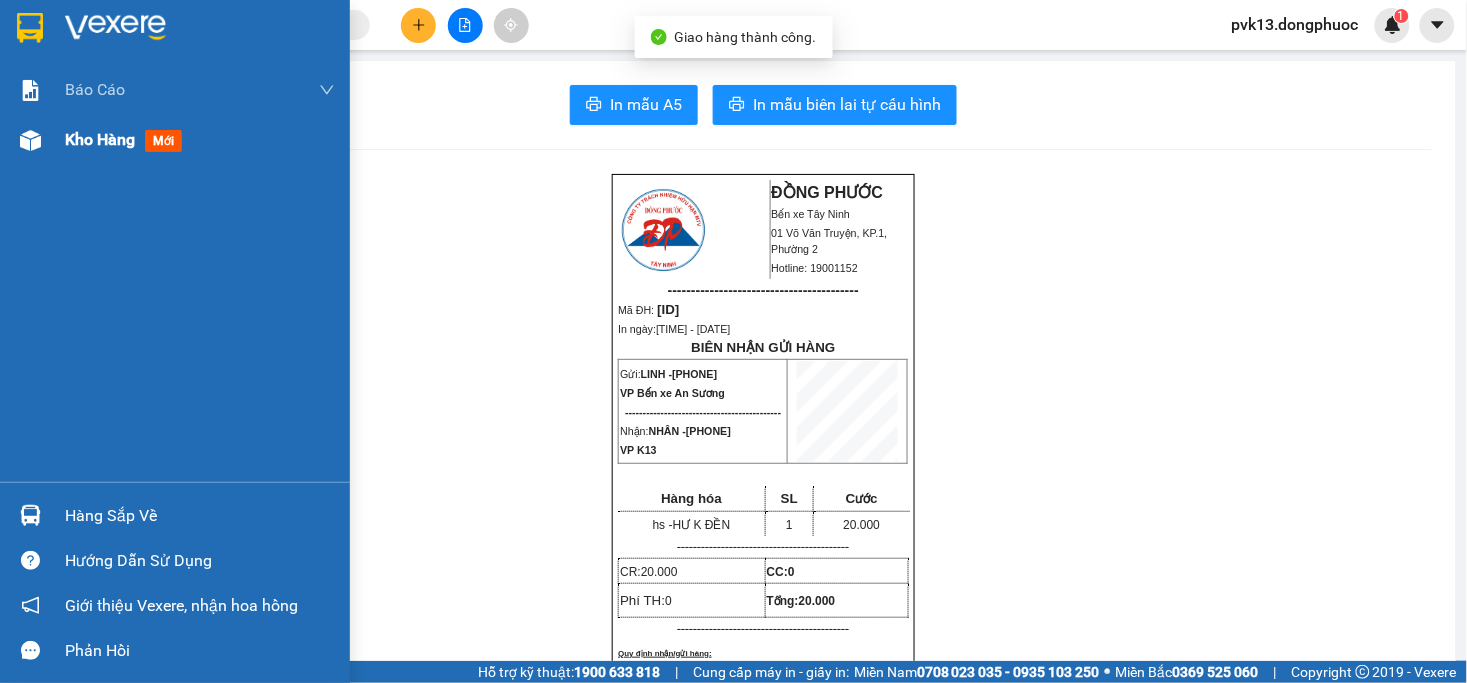 click on "Kho hàng mới" at bounding box center [175, 140] 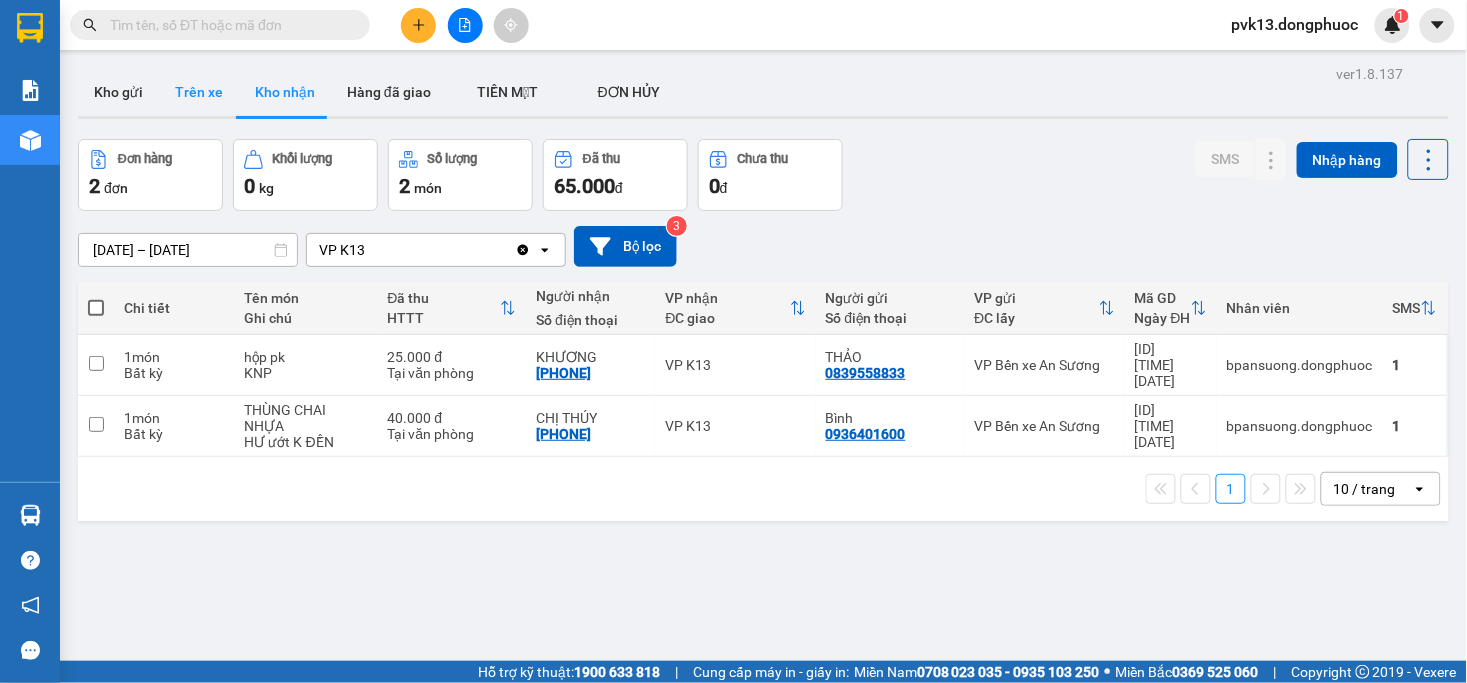 click on "Trên xe" at bounding box center [199, 92] 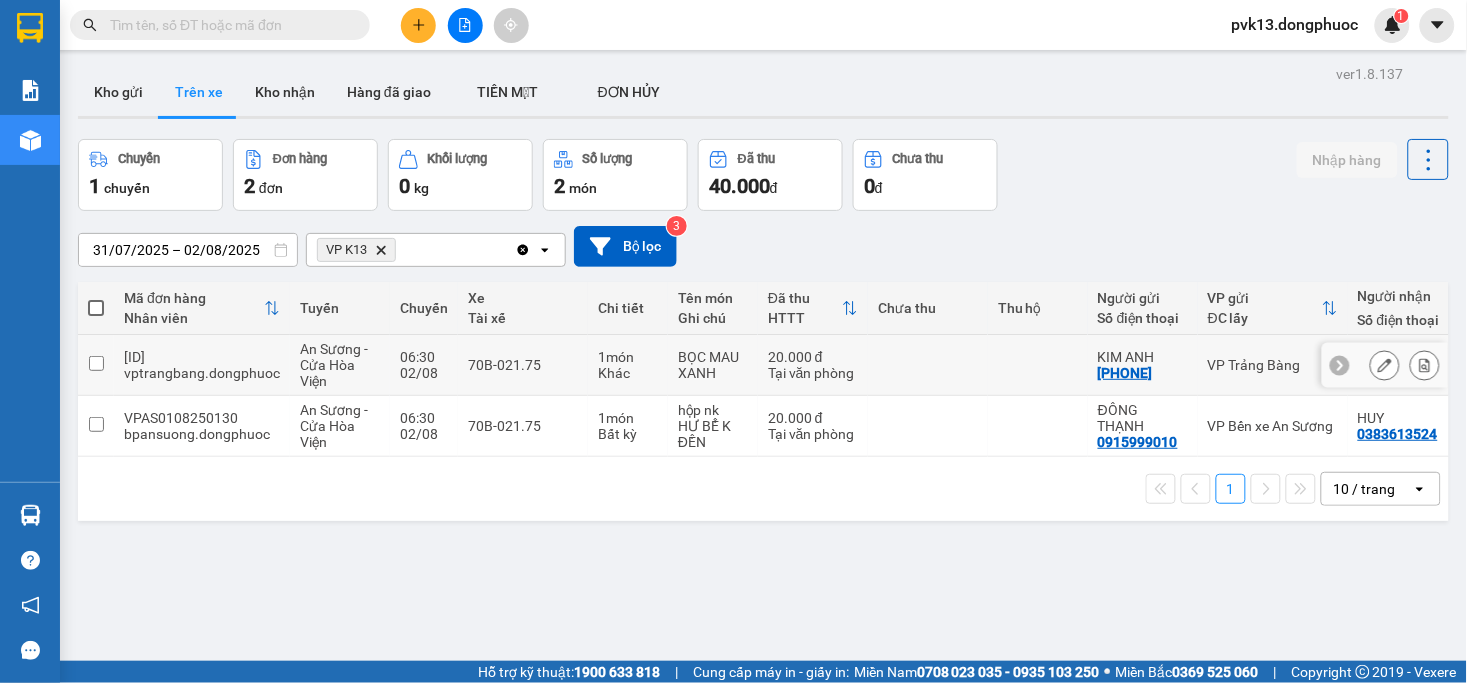 click at bounding box center (928, 365) 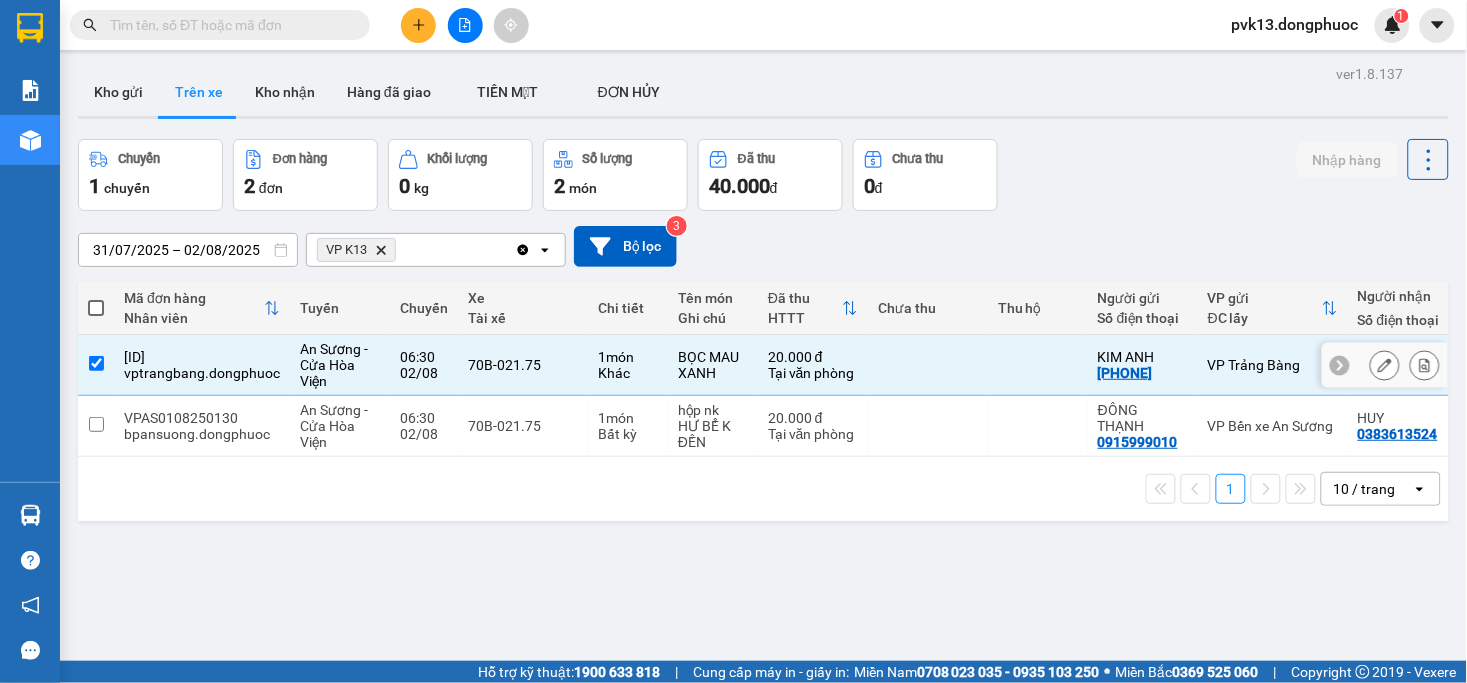 checkbox on "true" 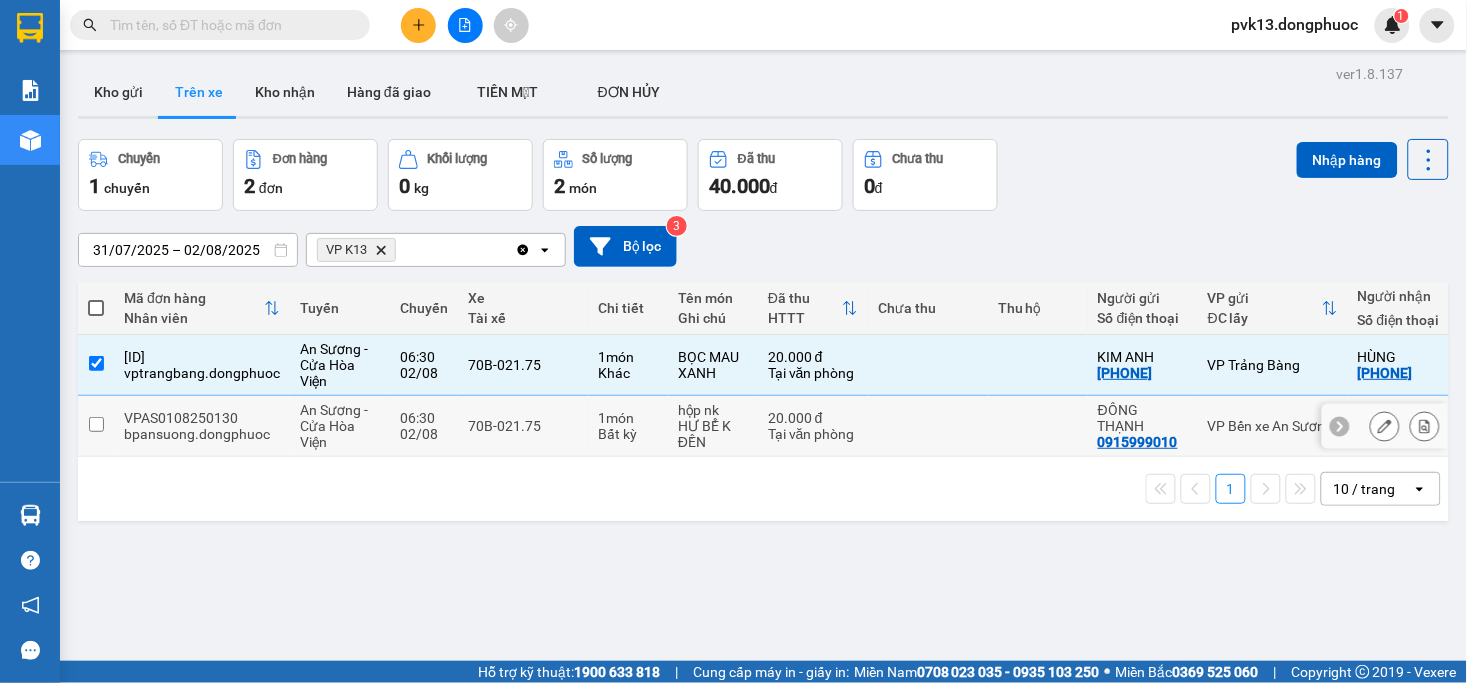 click at bounding box center (928, 426) 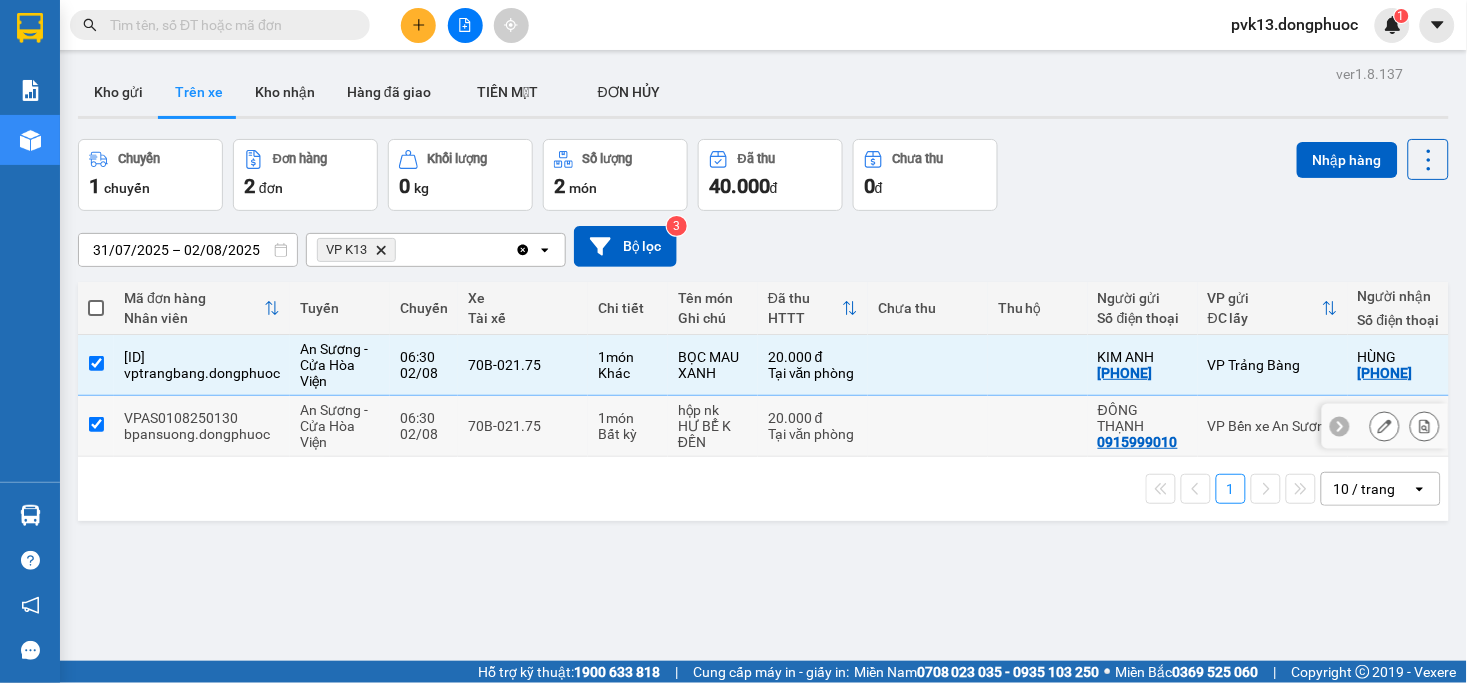 checkbox on "true" 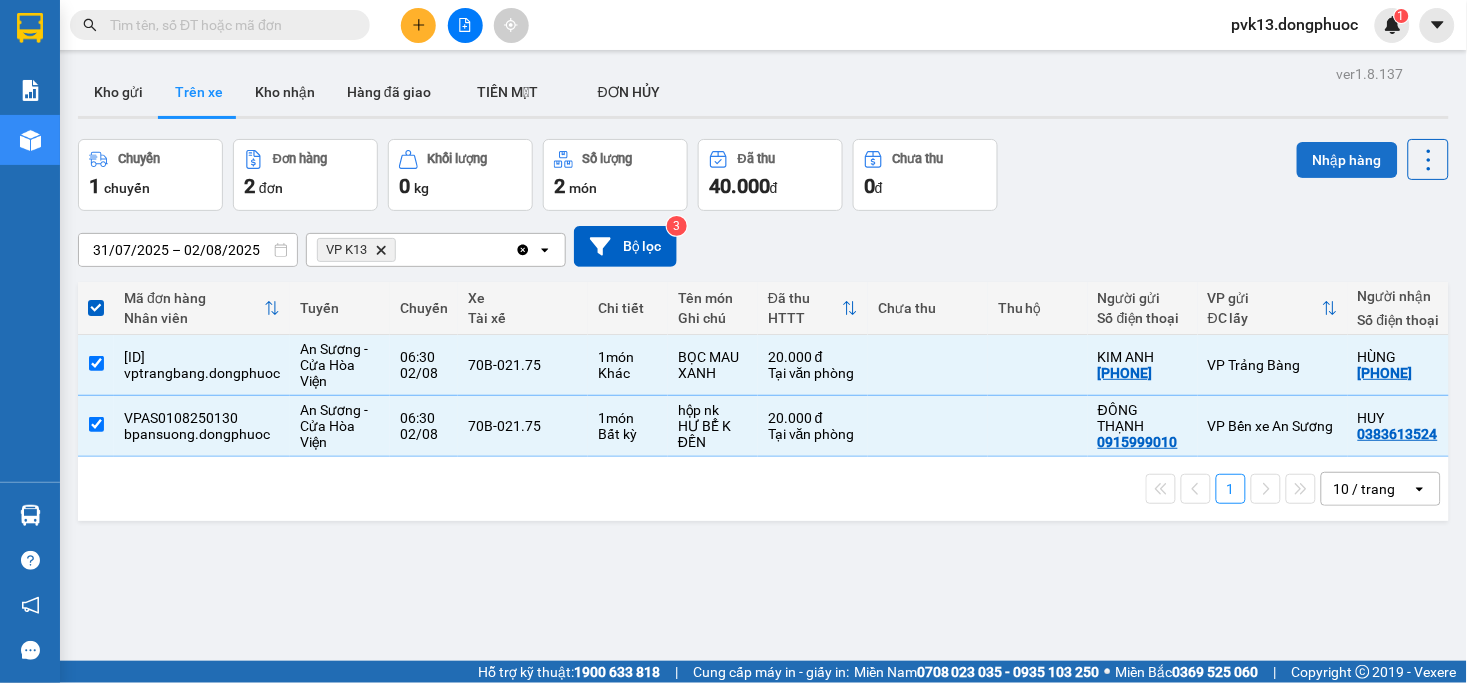 click on "Nhập hàng" at bounding box center [1347, 160] 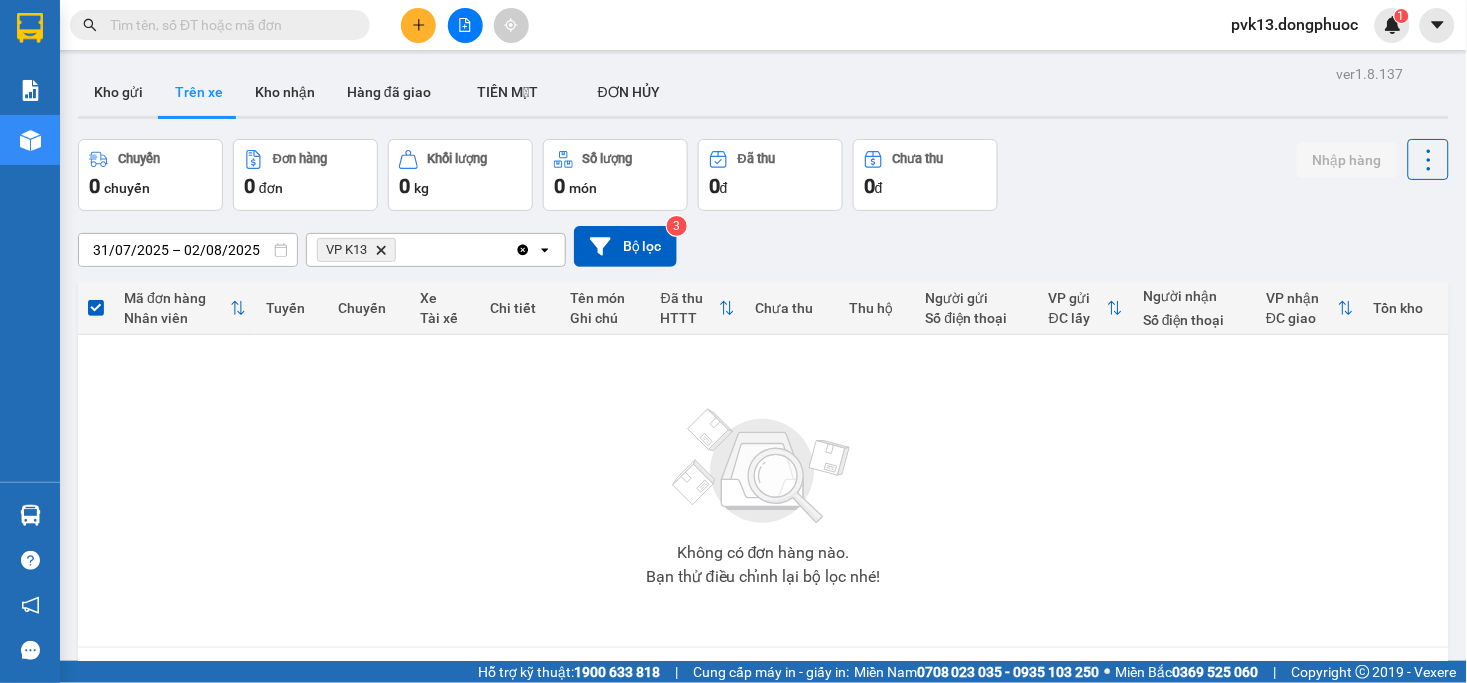 click on "Trên xe" at bounding box center [199, 92] 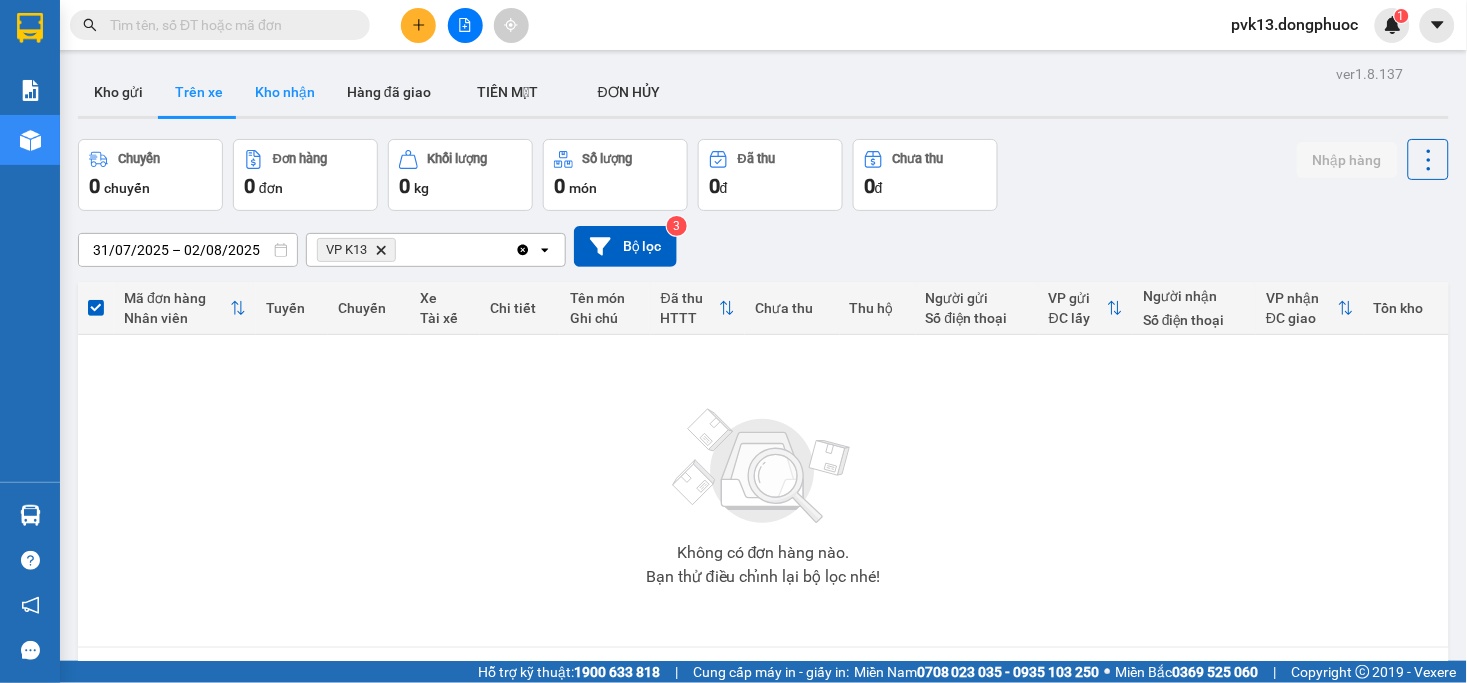 click on "Kho nhận" at bounding box center (285, 92) 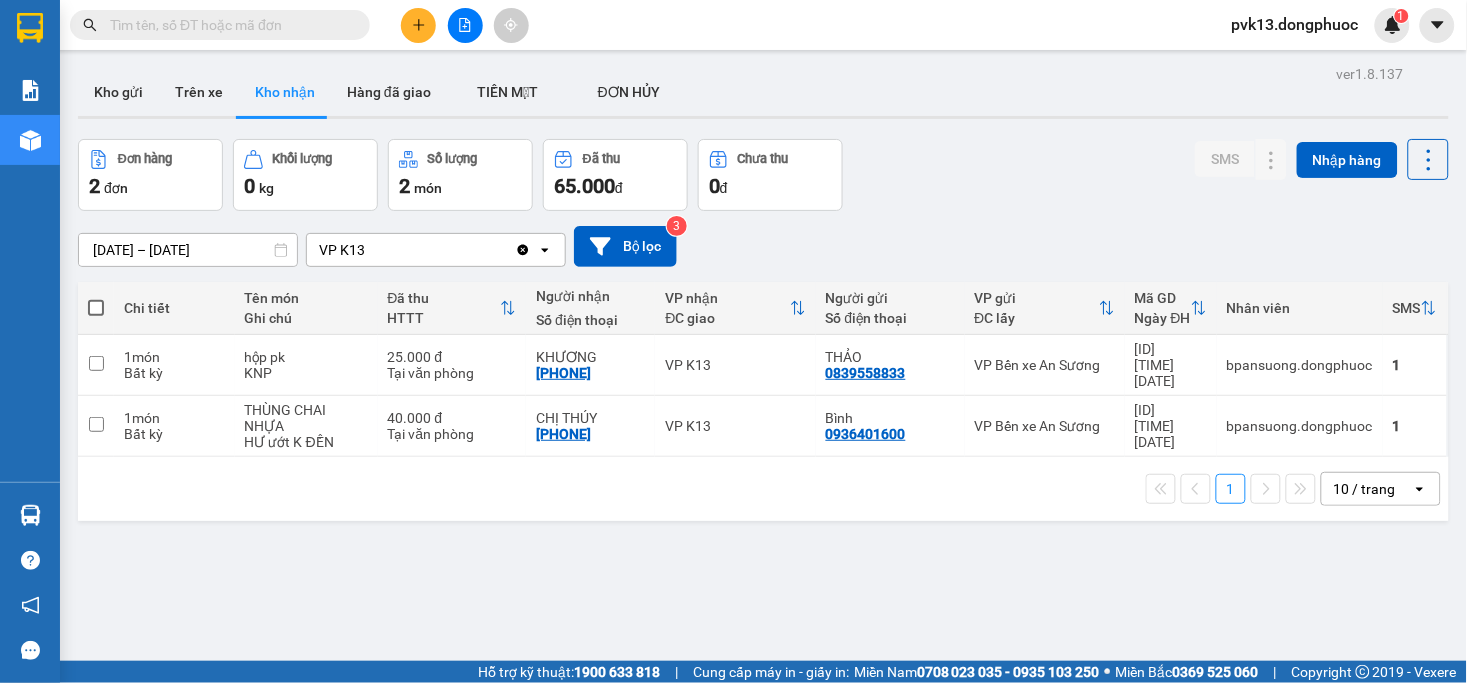 click on "[DATE] – [DATE]" at bounding box center [188, 250] 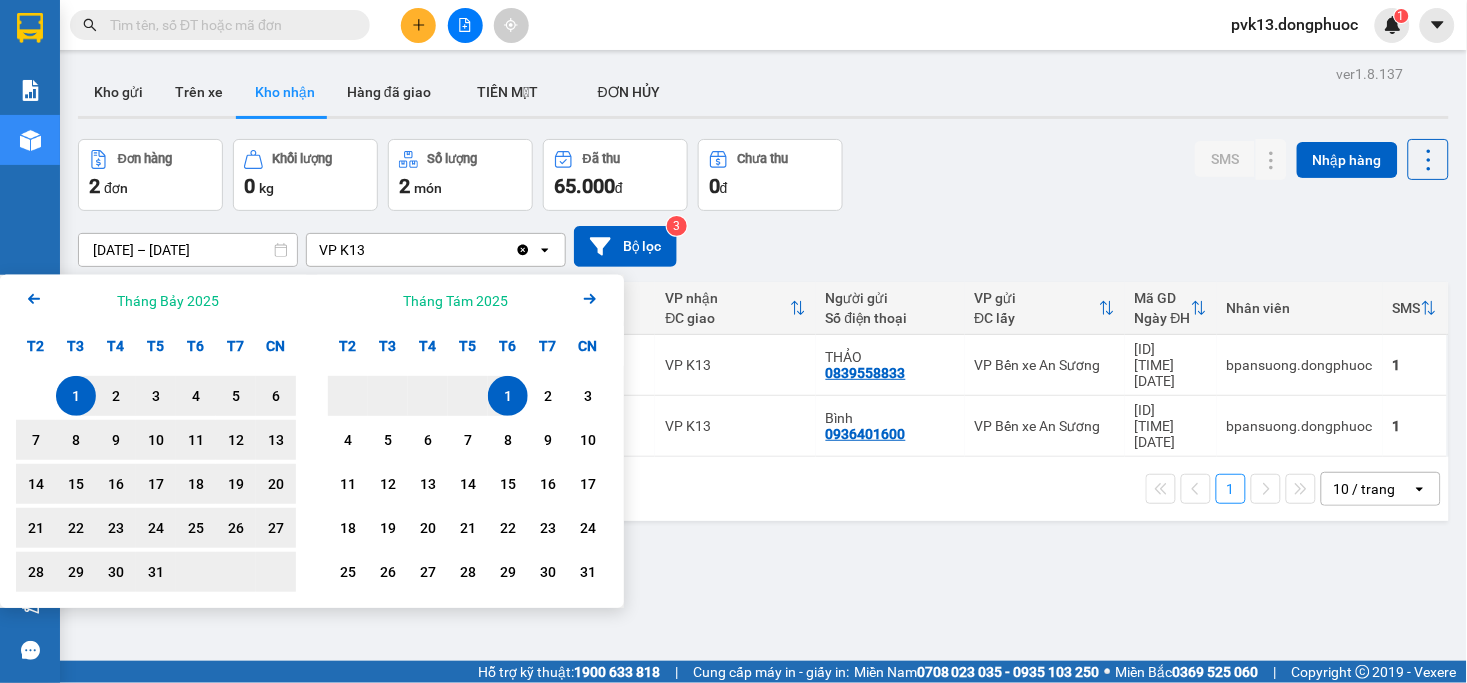 click on "1" at bounding box center (76, 396) 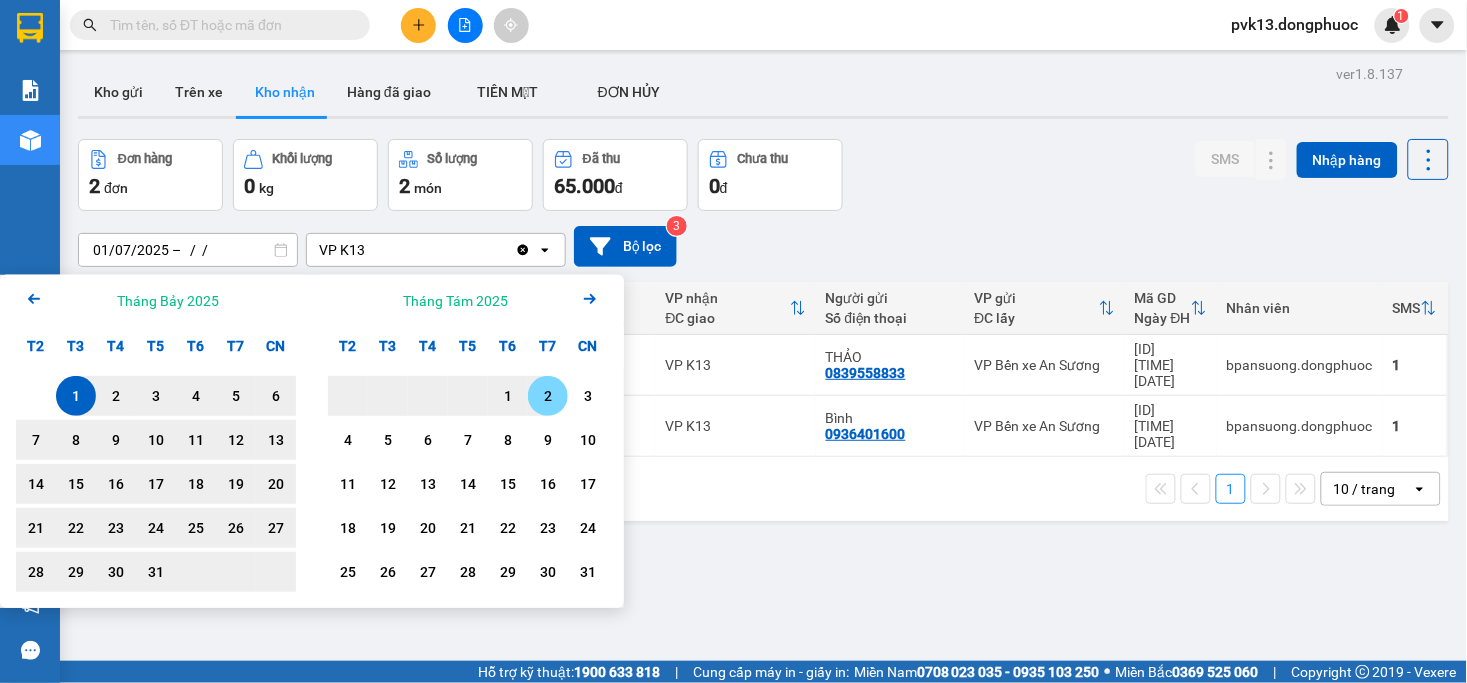 click on "2" at bounding box center (548, 396) 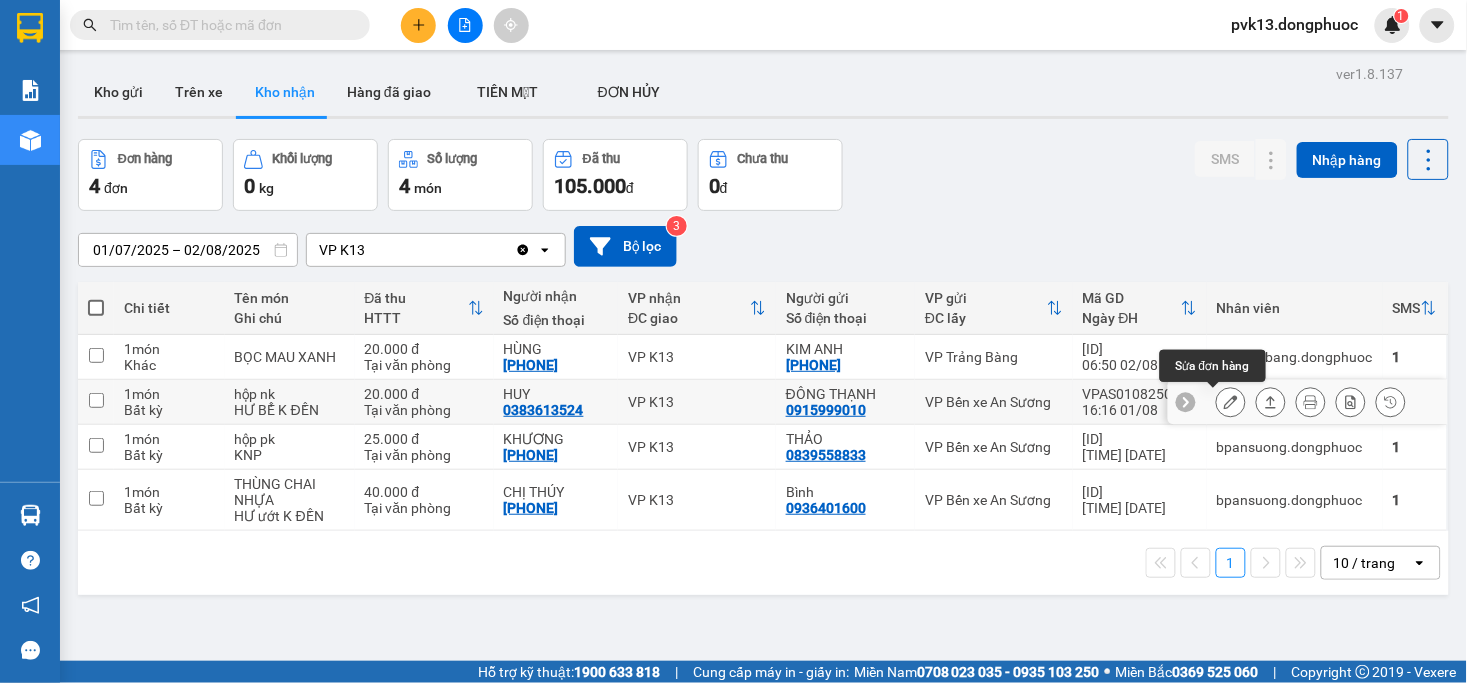 click at bounding box center (1231, 402) 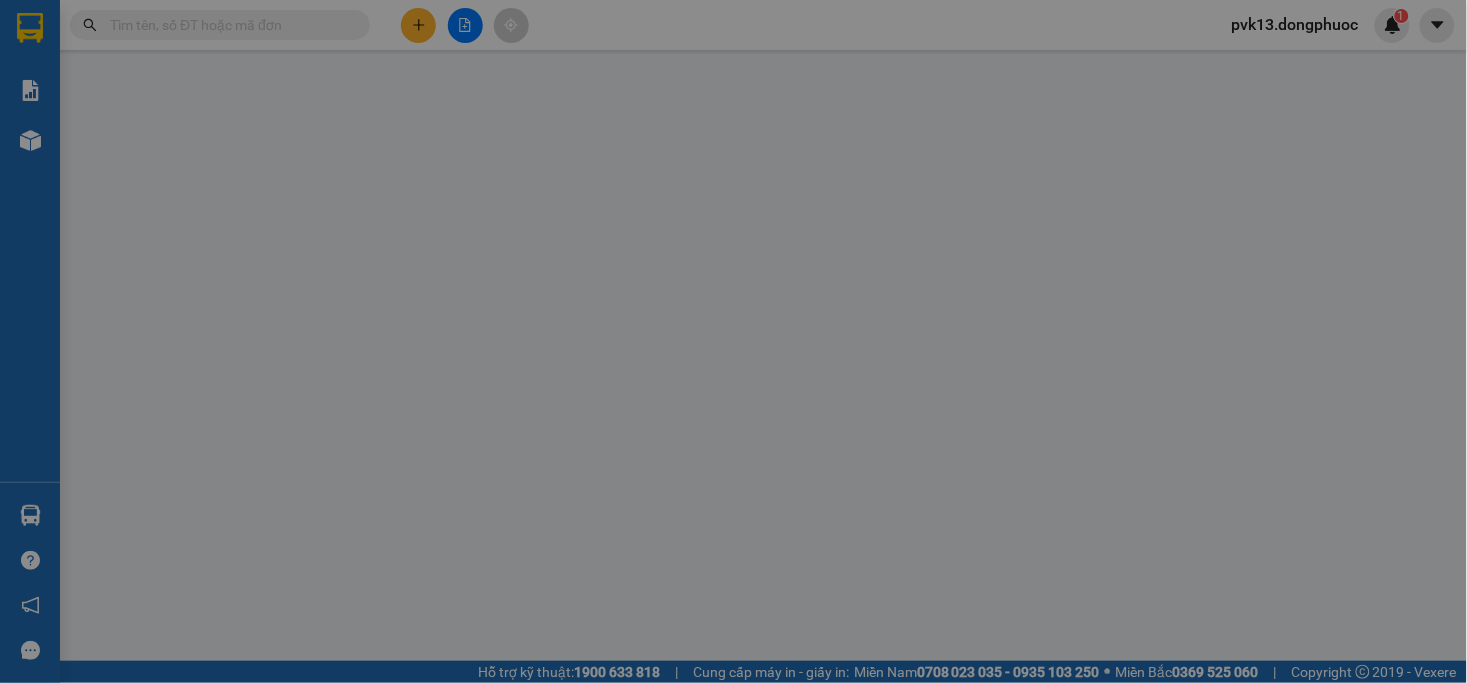 type on "0915999010" 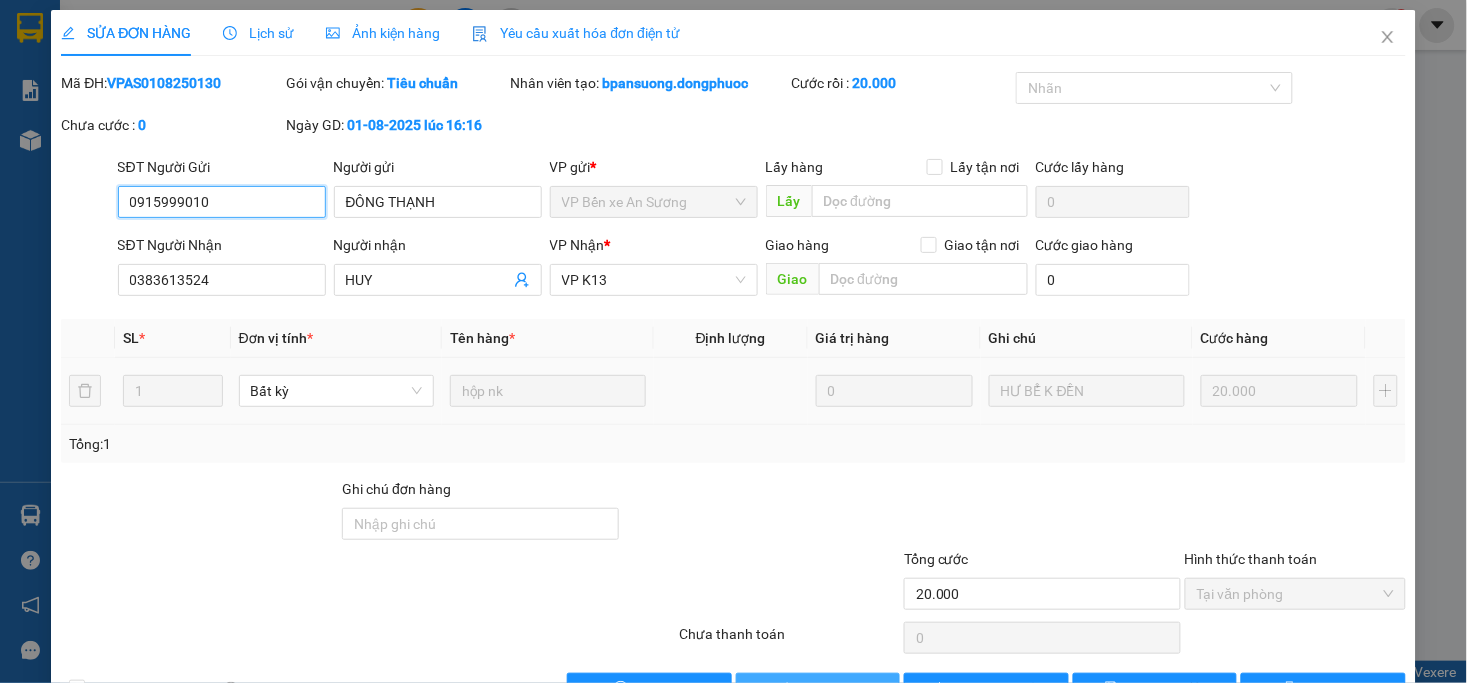 scroll, scrollTop: 61, scrollLeft: 0, axis: vertical 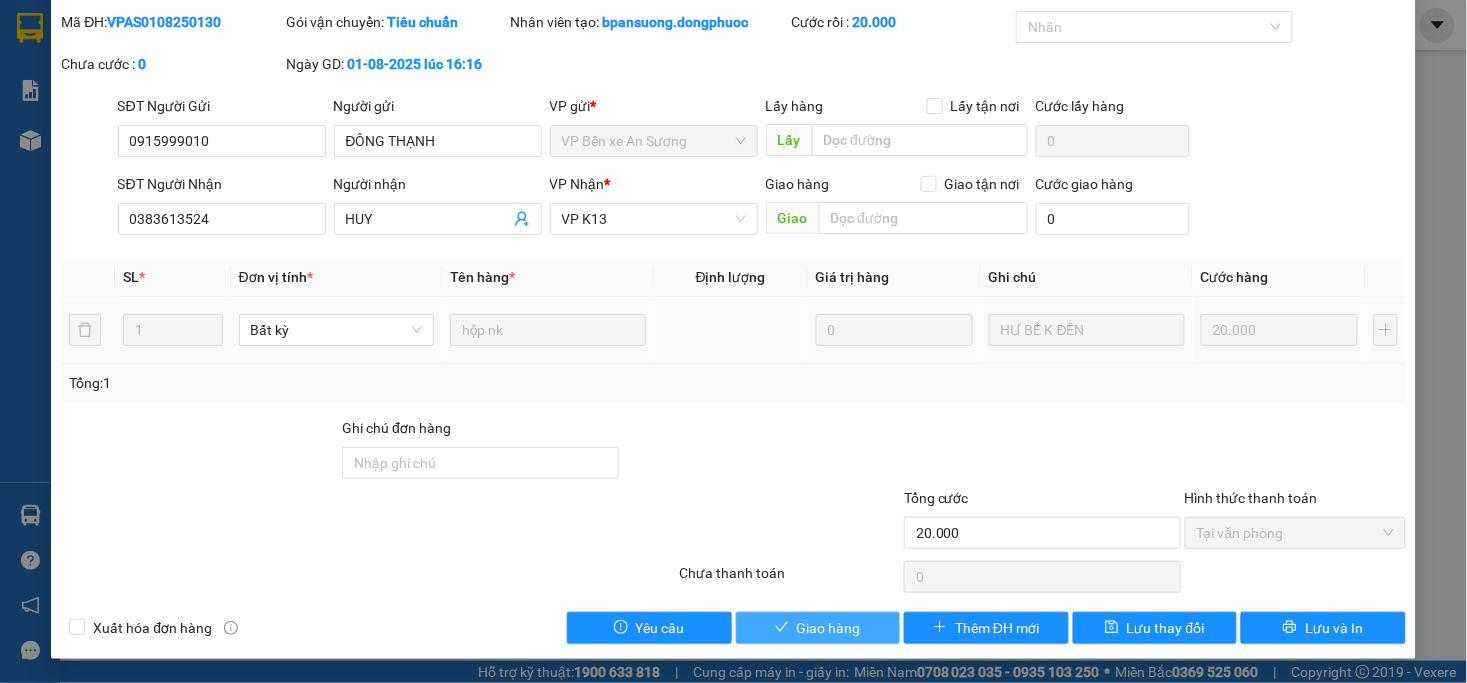click on "Giao hàng" at bounding box center [829, 628] 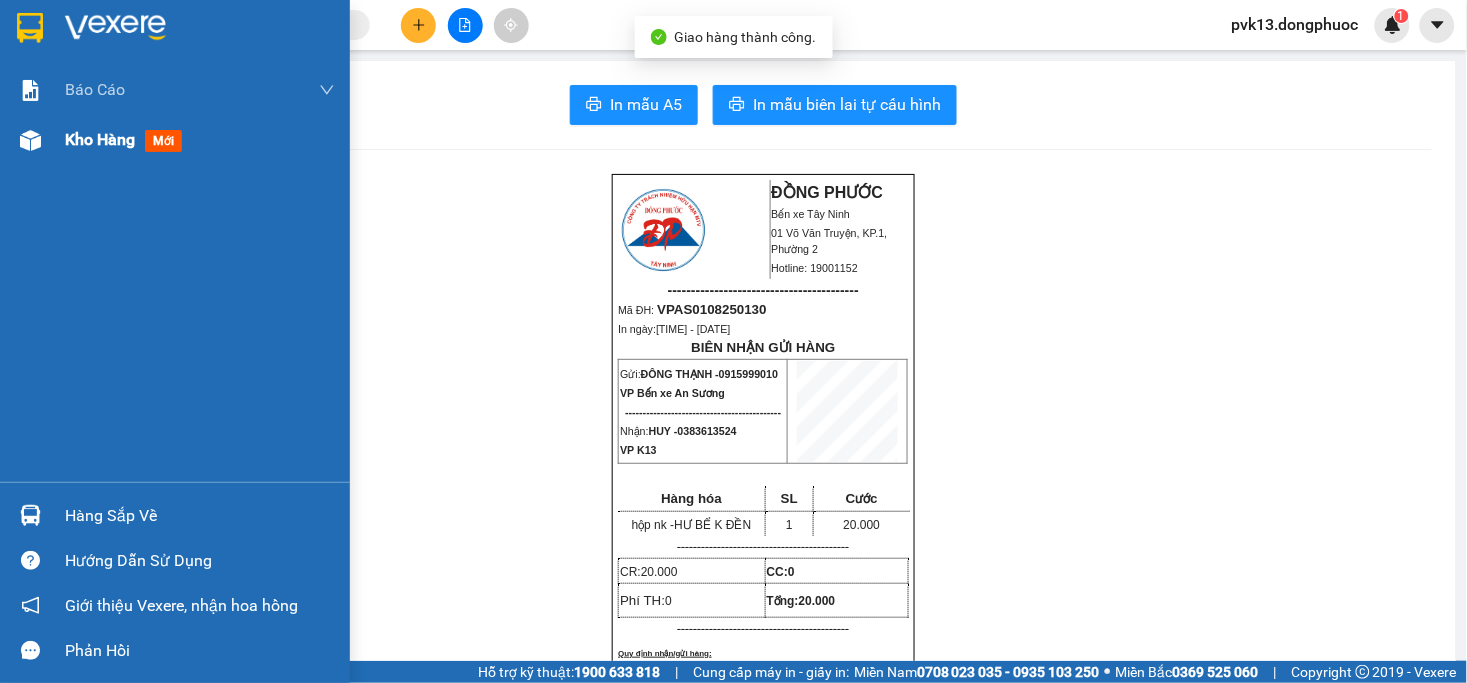 click on "Kho hàng" at bounding box center (100, 139) 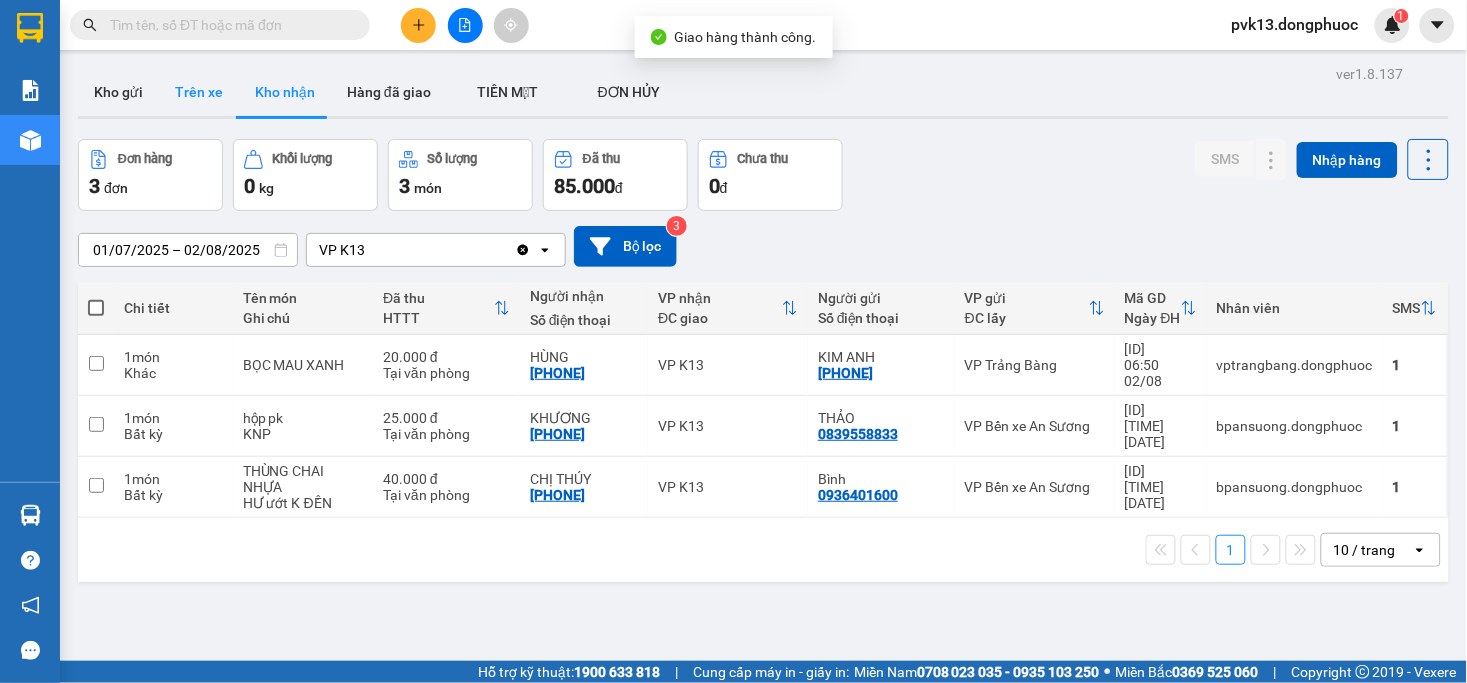 click on "Trên xe" at bounding box center (199, 92) 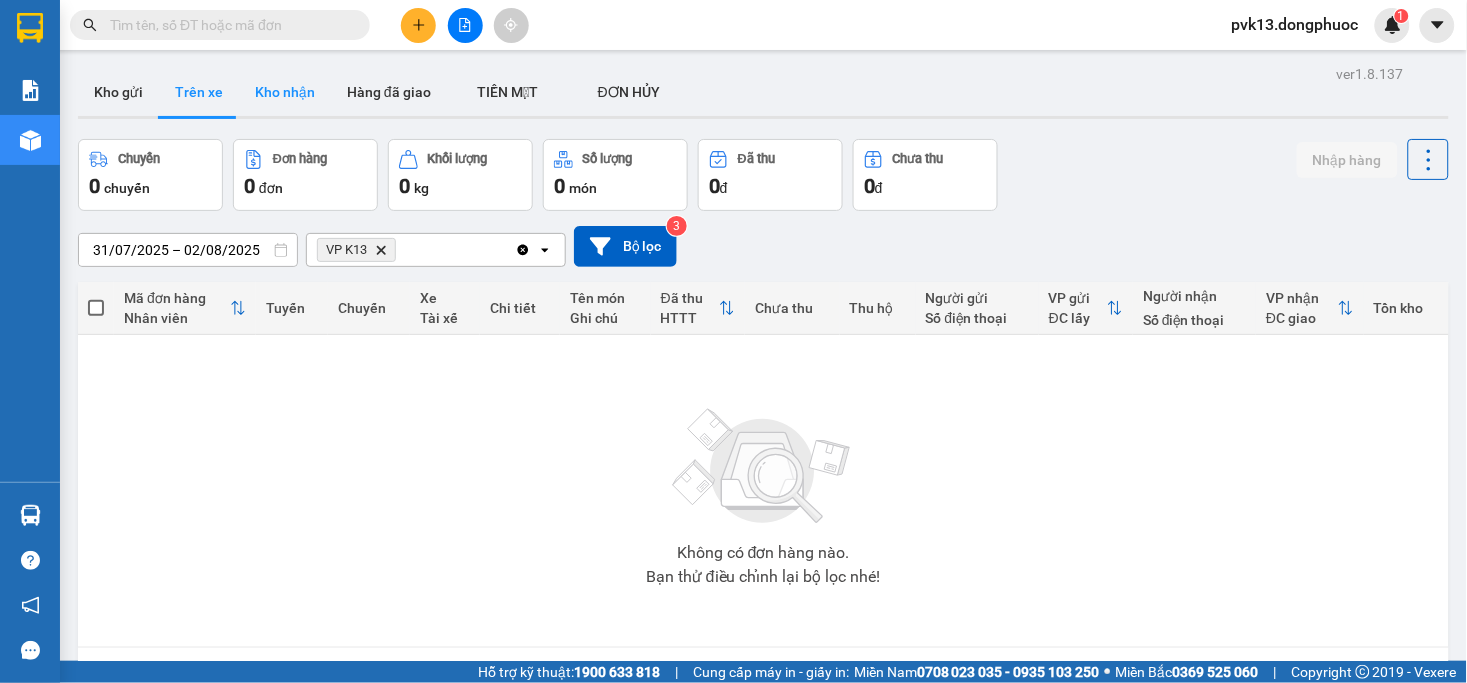 click on "Kho nhận" at bounding box center (285, 92) 